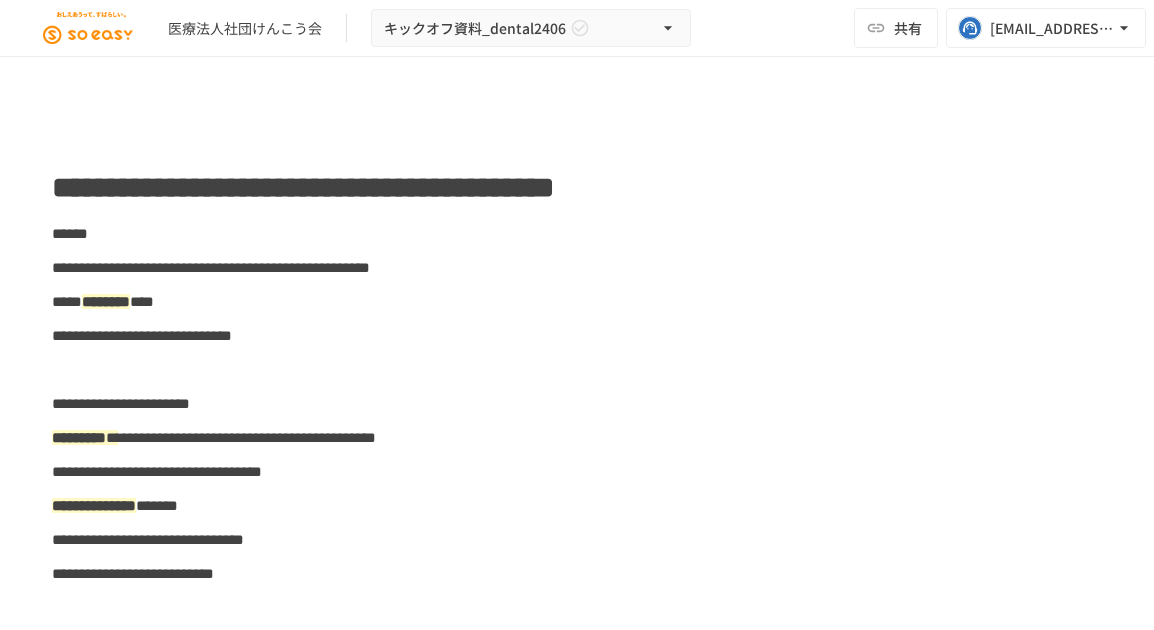 scroll, scrollTop: 0, scrollLeft: 0, axis: both 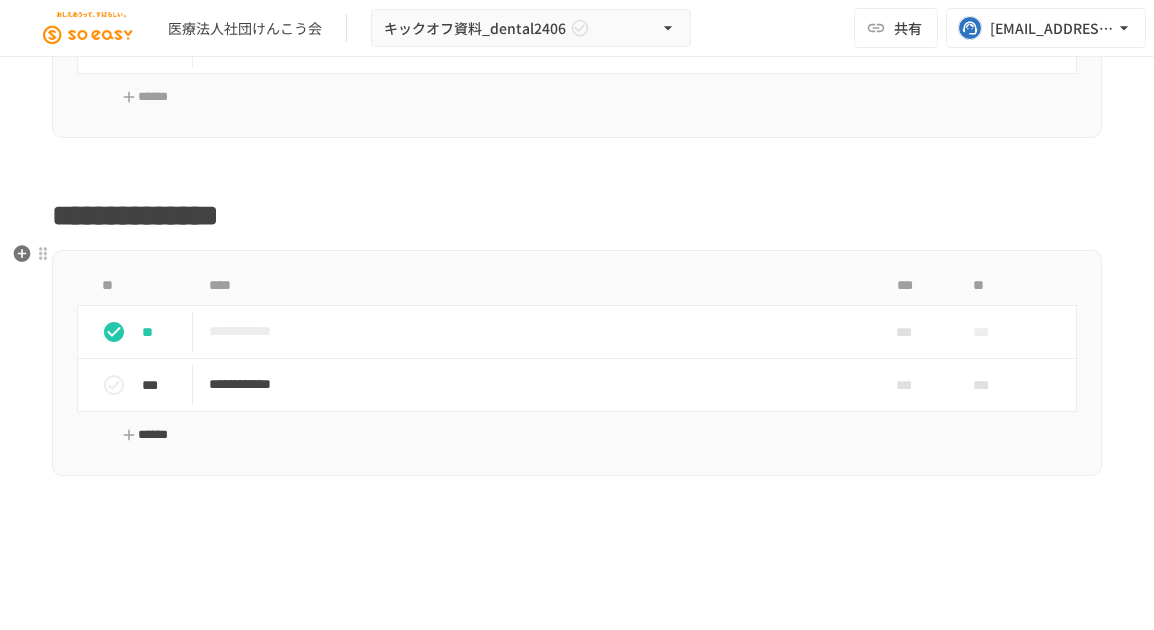 click on "******" at bounding box center [145, 435] 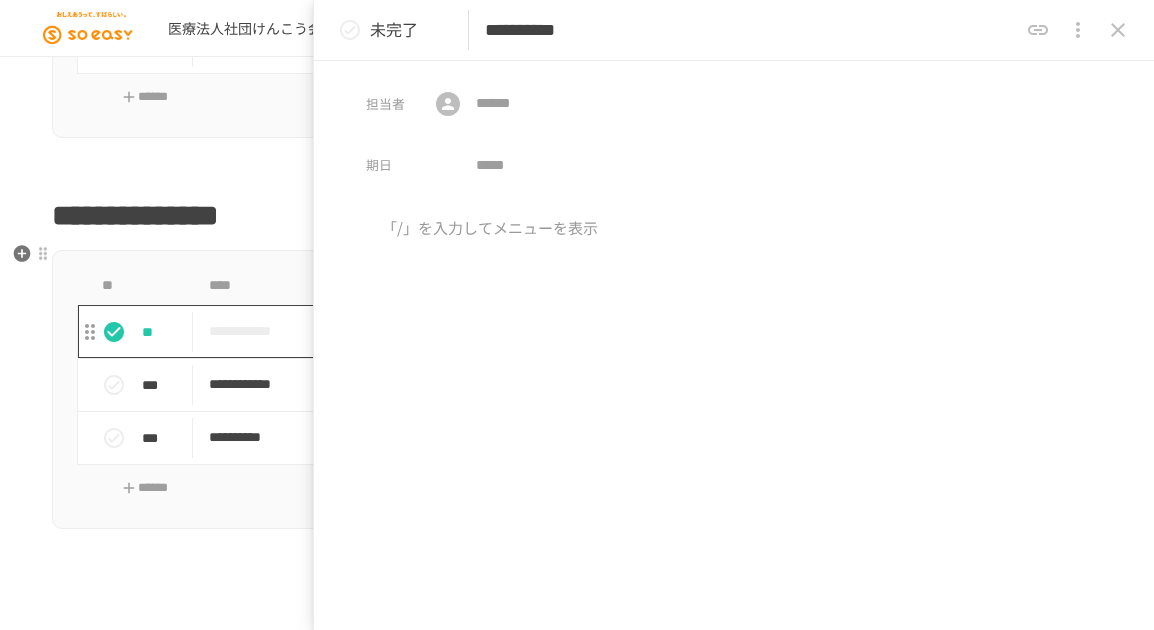 type on "**********" 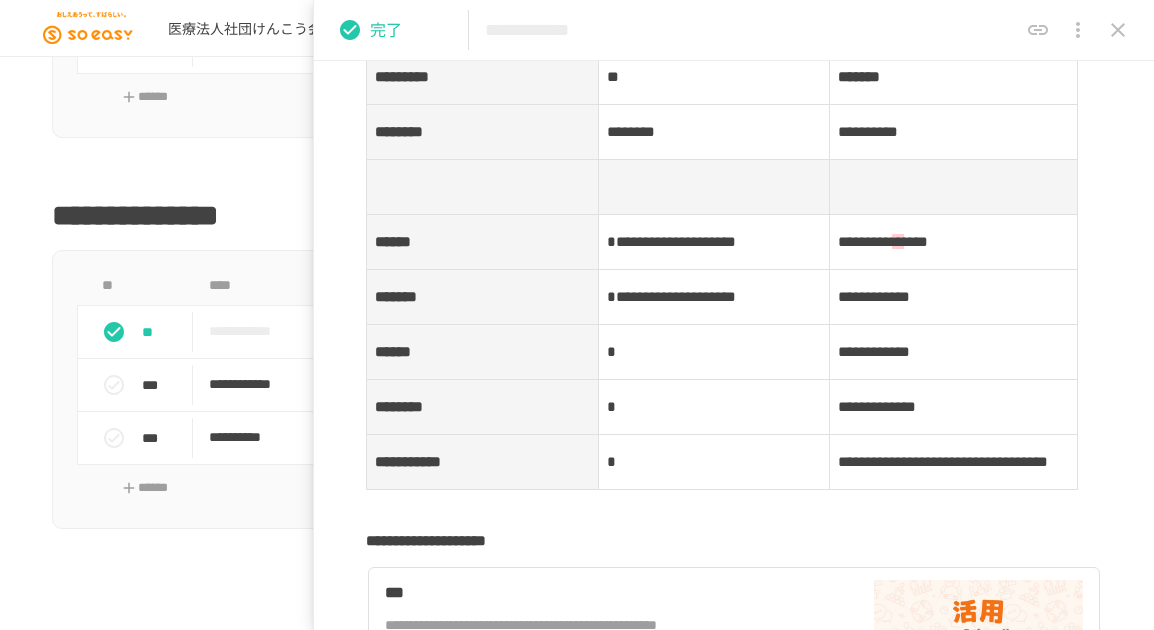 scroll, scrollTop: 2266, scrollLeft: 0, axis: vertical 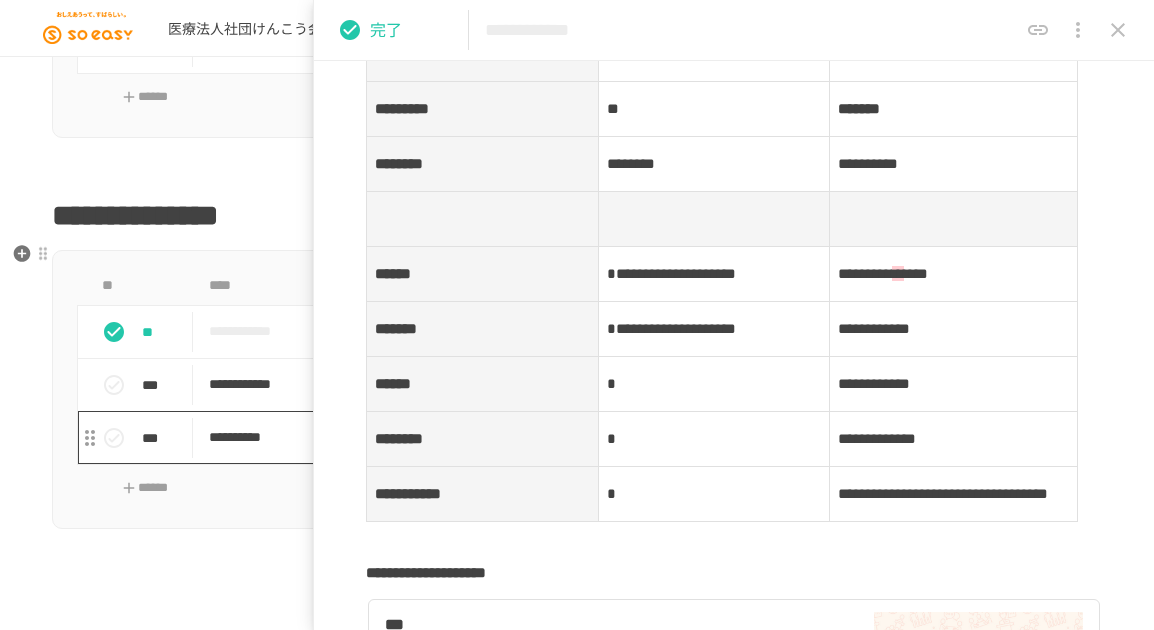 click on "**********" at bounding box center (528, 437) 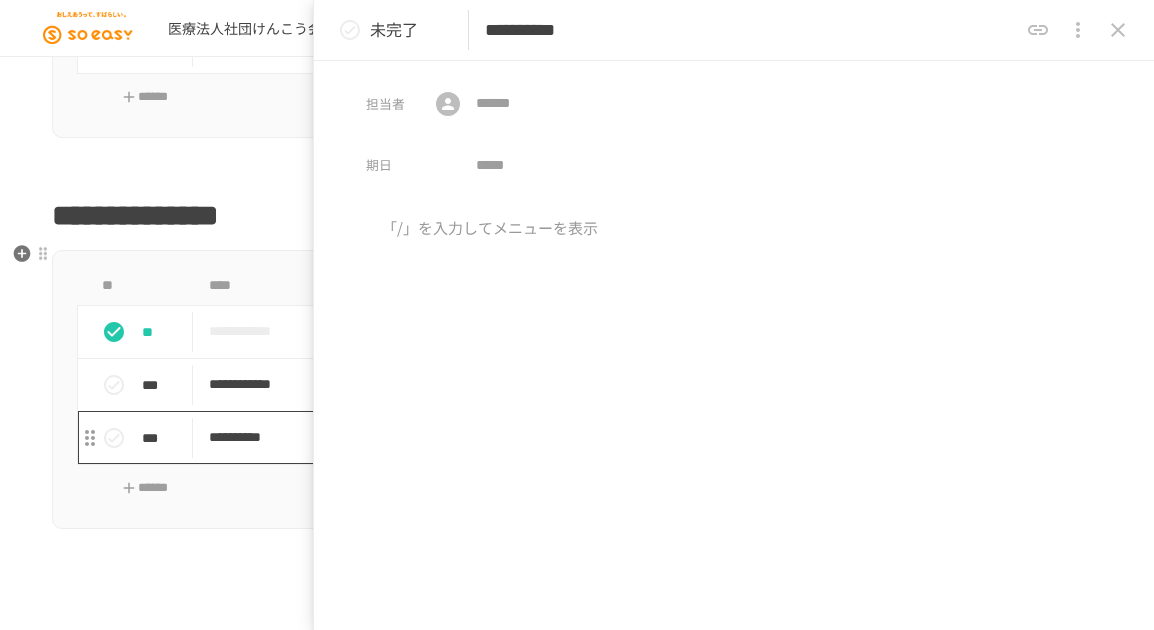 type on "**********" 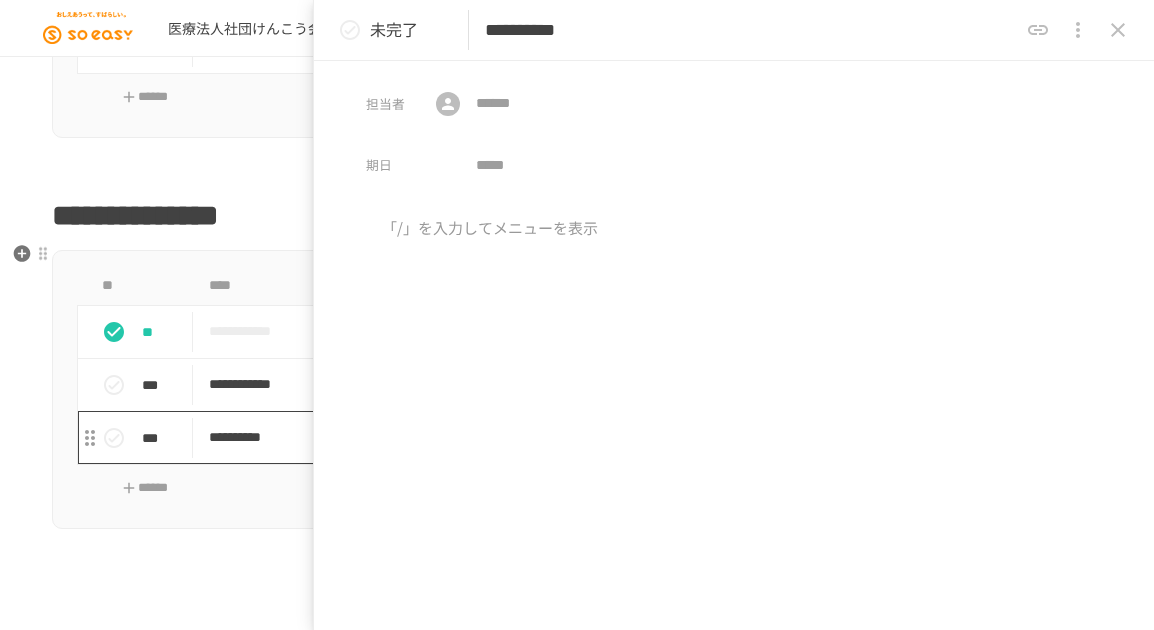 scroll, scrollTop: 0, scrollLeft: 0, axis: both 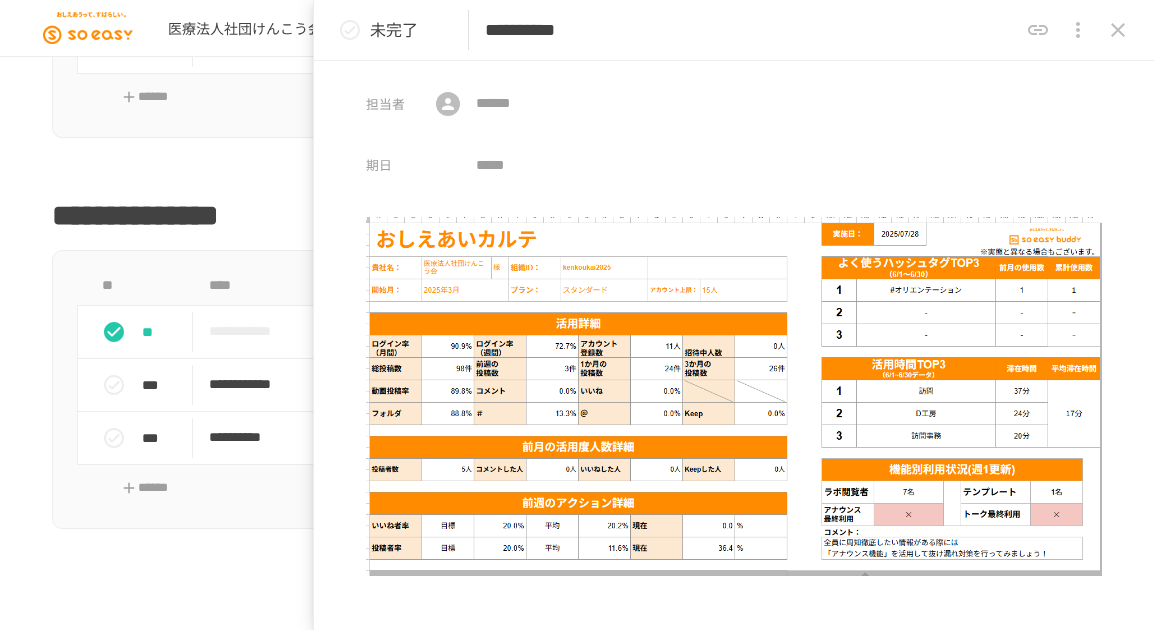 click at bounding box center (1118, 30) 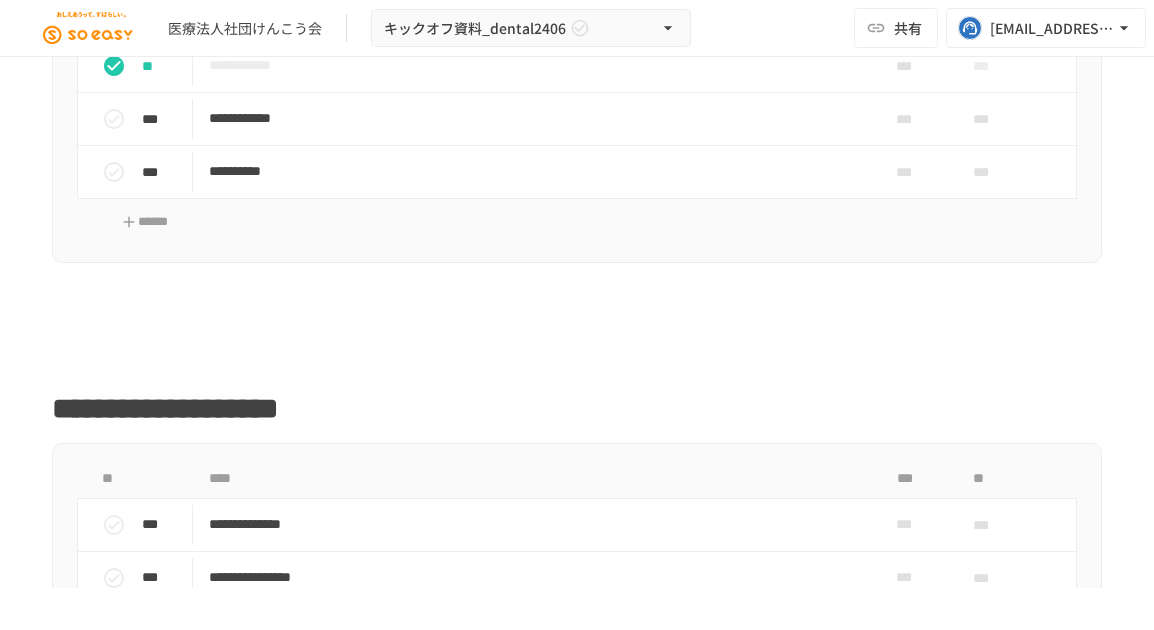 scroll, scrollTop: 2852, scrollLeft: 0, axis: vertical 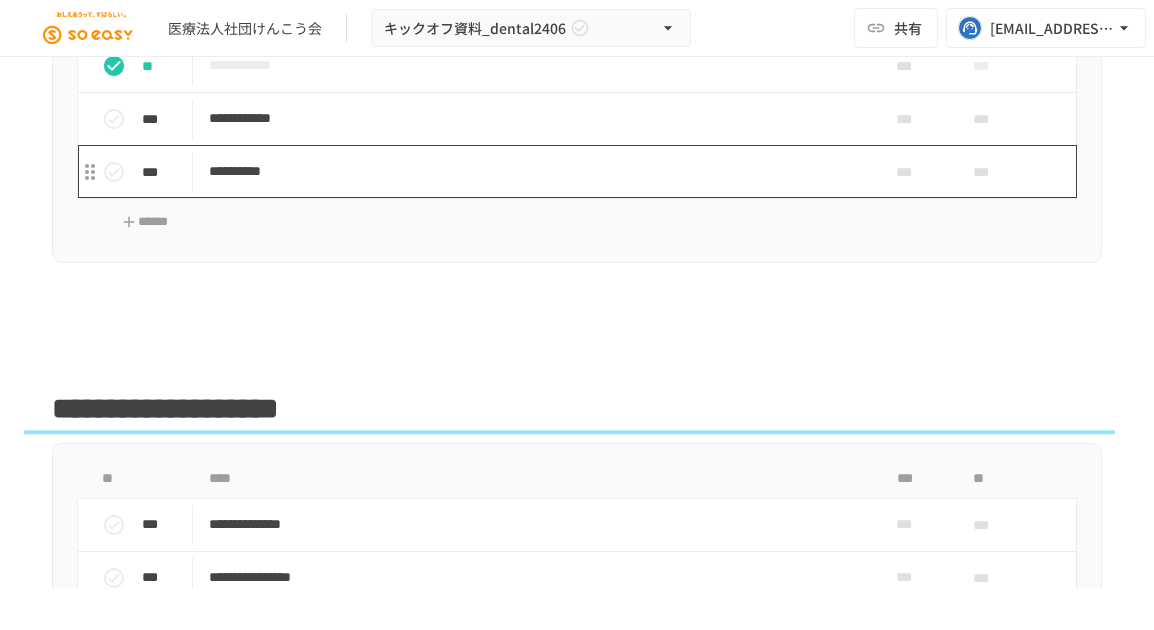 click on "**********" at bounding box center [528, 171] 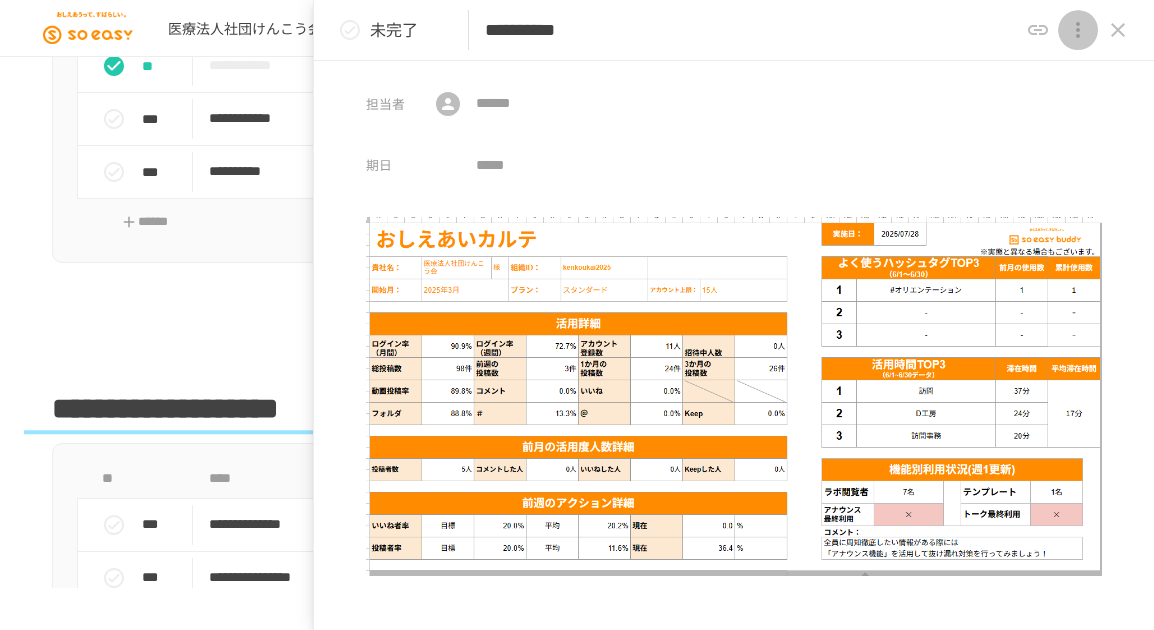 click 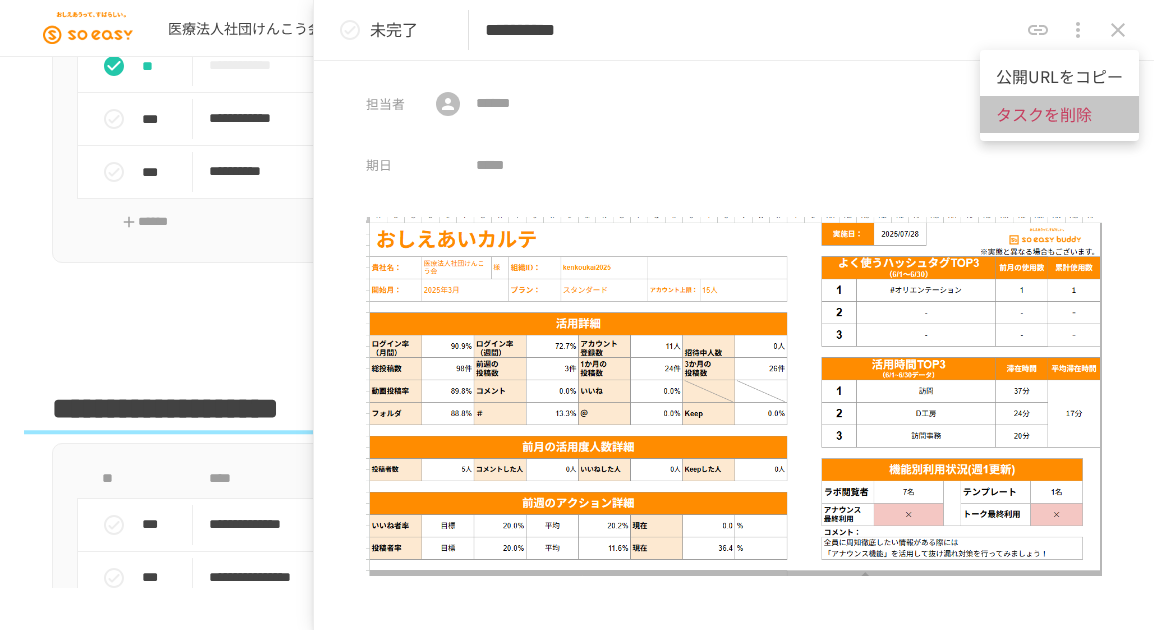 click on "タスクを削除" at bounding box center (1044, 115) 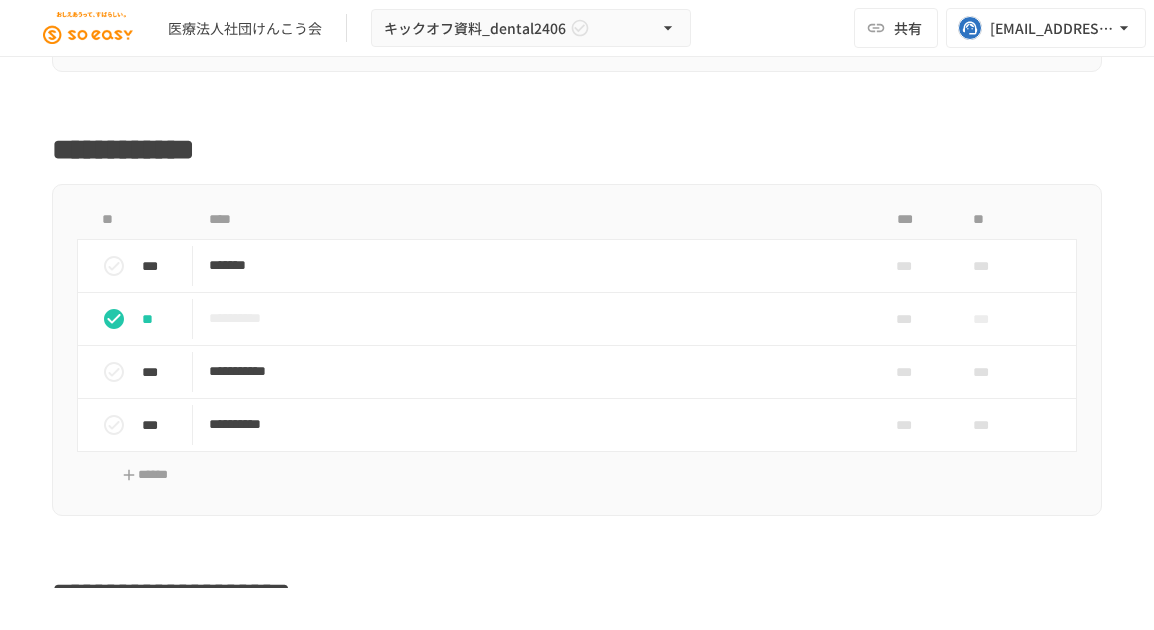 scroll, scrollTop: 4719, scrollLeft: 0, axis: vertical 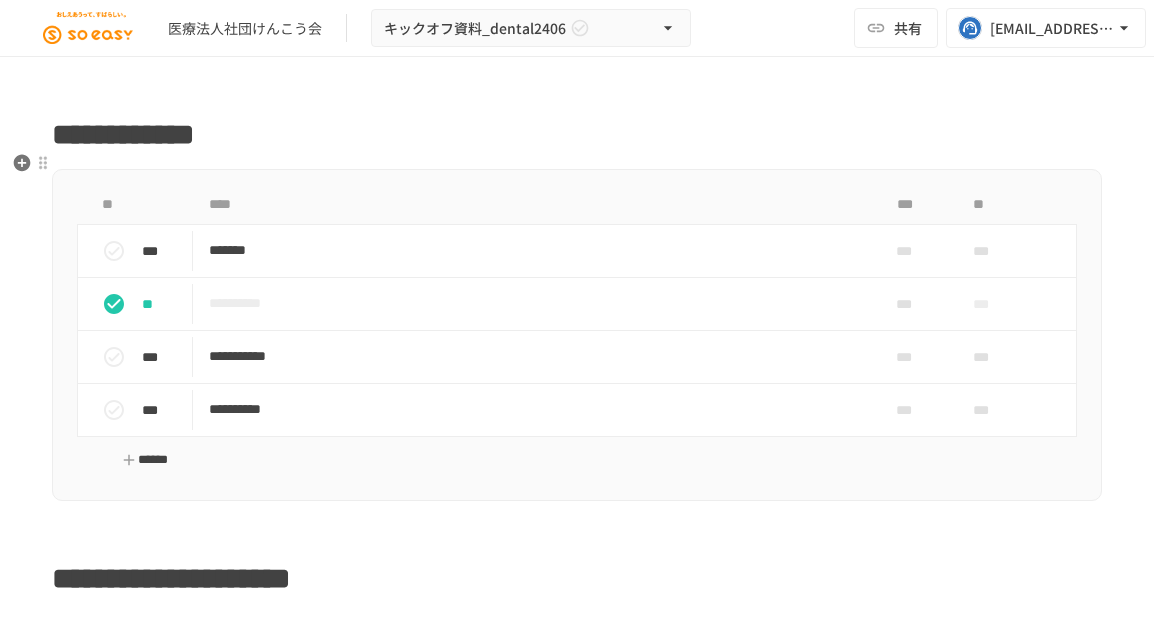 click on "******" at bounding box center (145, 460) 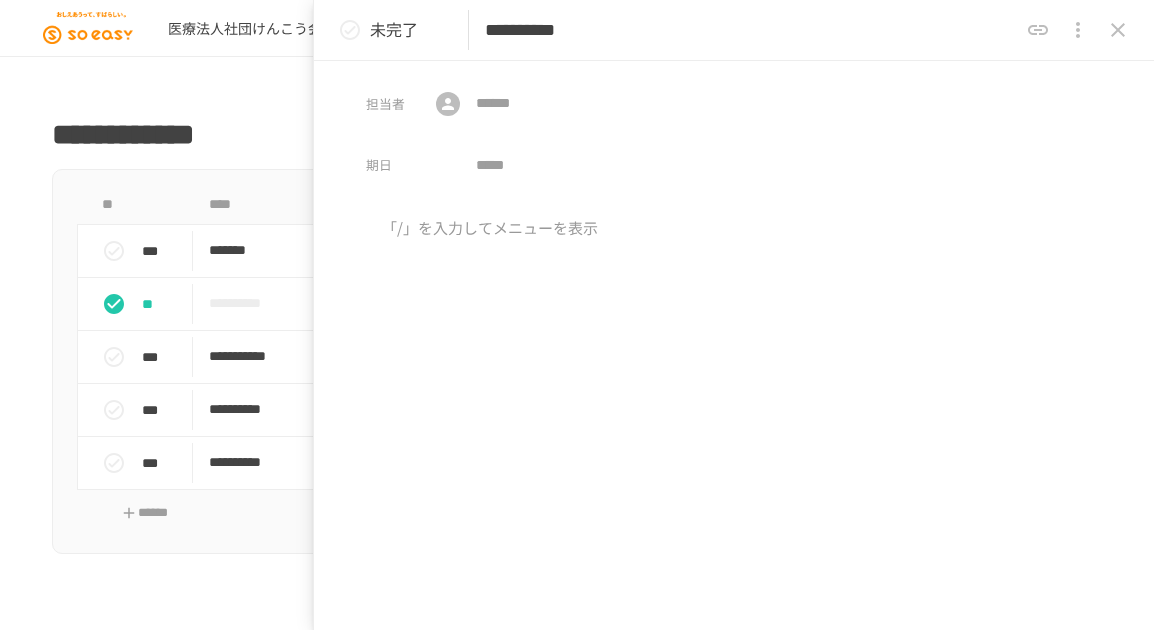 type on "**********" 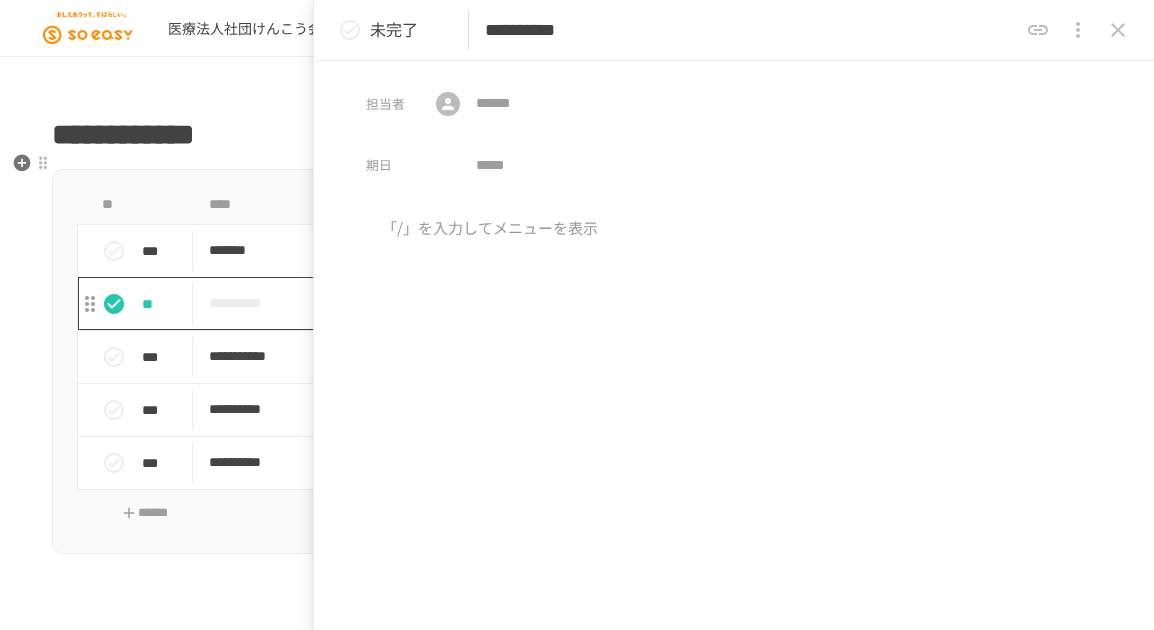 click on "**********" at bounding box center (535, 303) 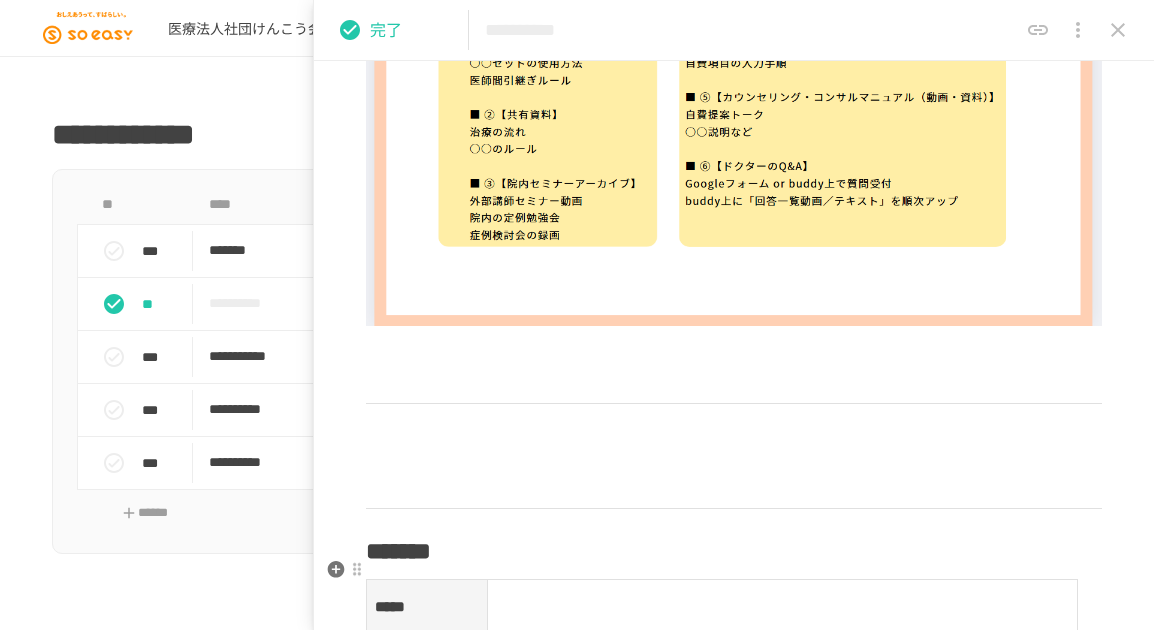 scroll, scrollTop: 3466, scrollLeft: 0, axis: vertical 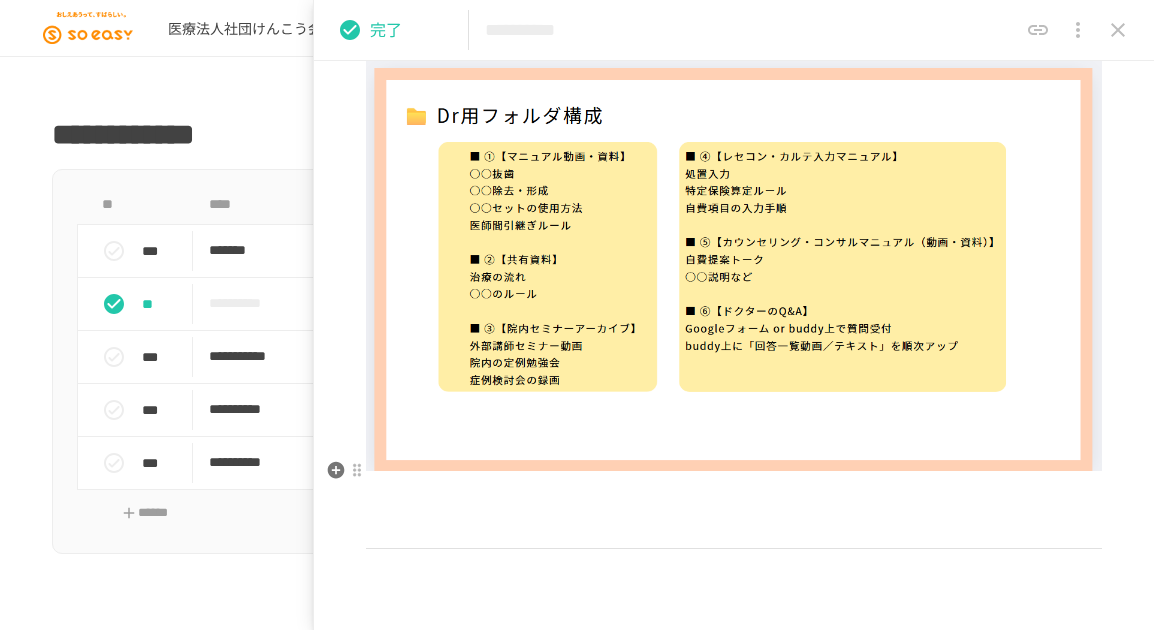 click at bounding box center [734, 493] 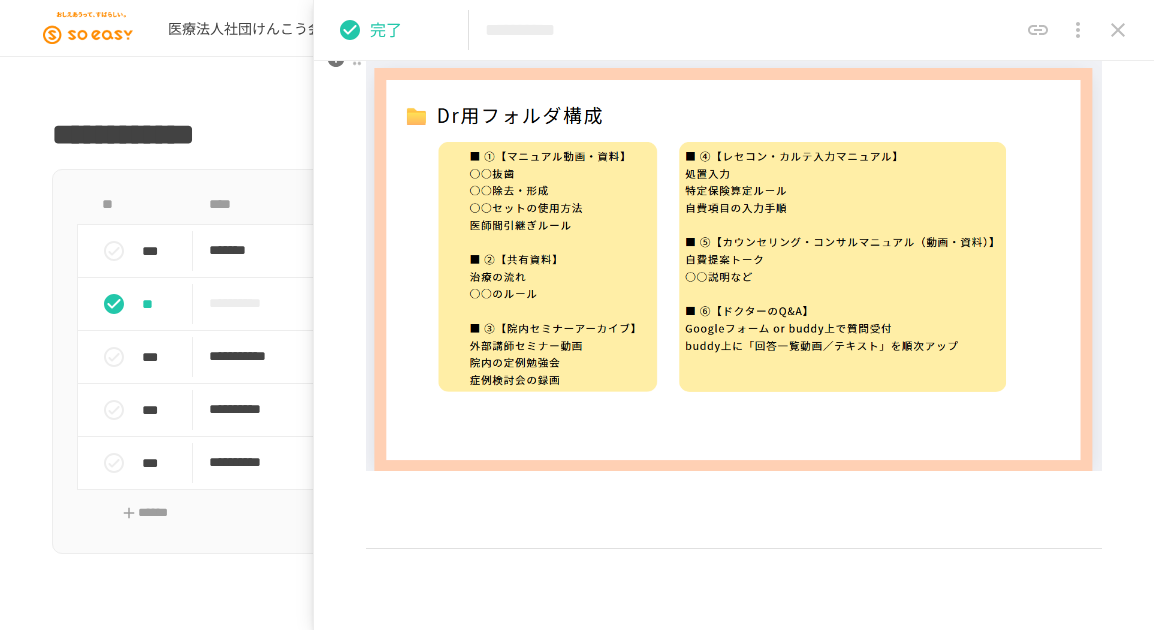 type 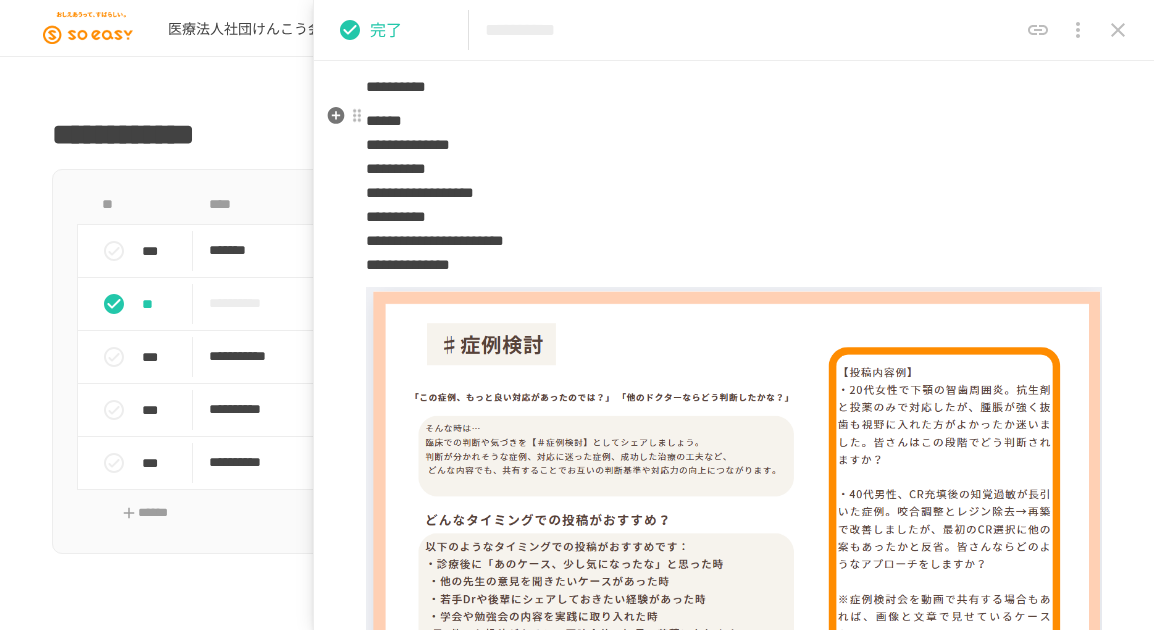 scroll, scrollTop: 2800, scrollLeft: 0, axis: vertical 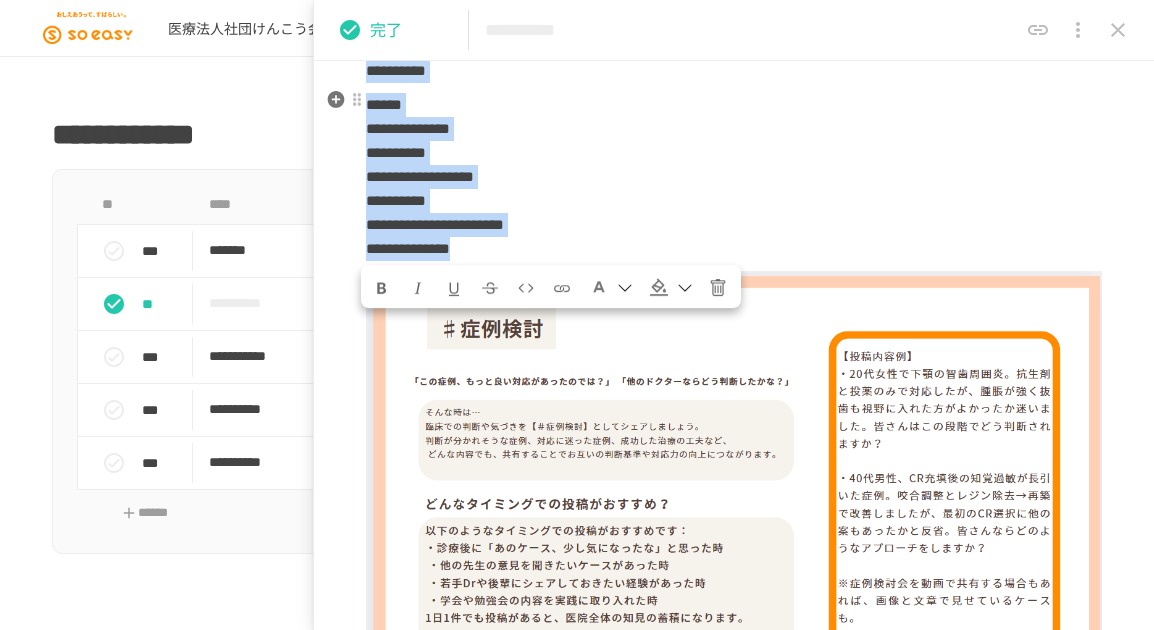 drag, startPoint x: 689, startPoint y: 249, endPoint x: 355, endPoint y: 111, distance: 361.38623 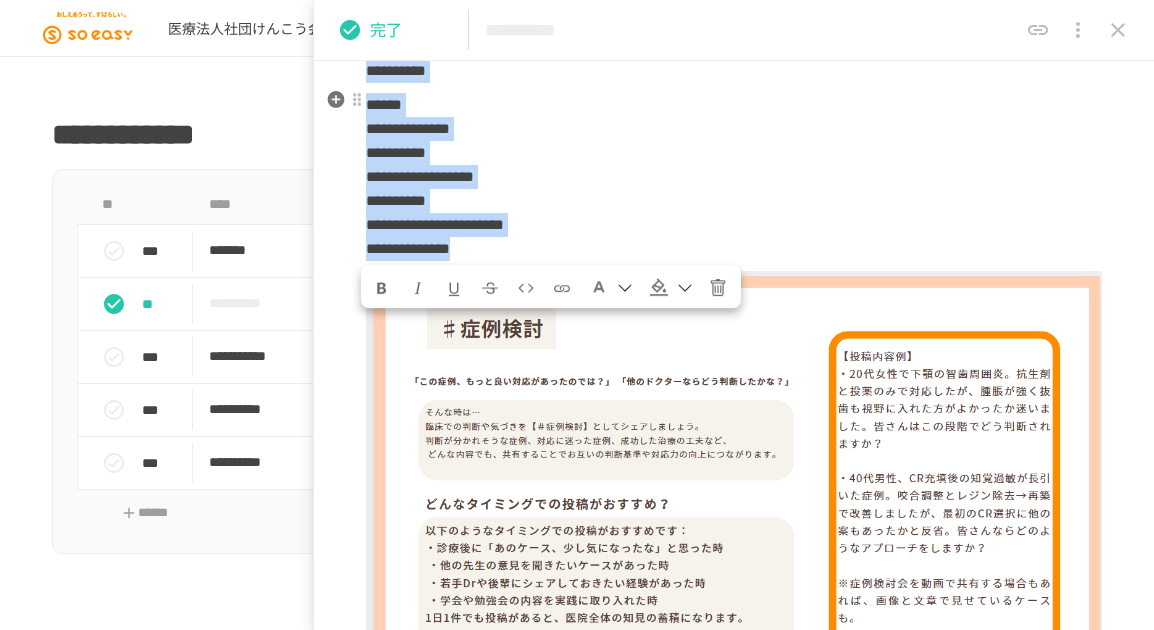 click on "**********" at bounding box center (734, 1086) 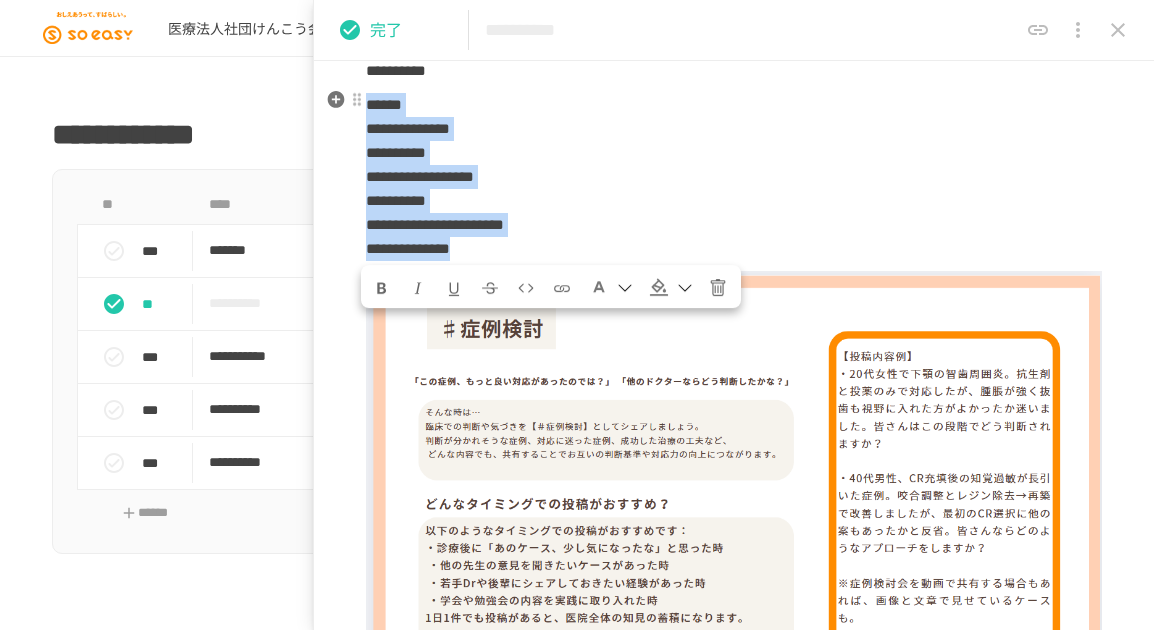 click on "******" at bounding box center (384, 104) 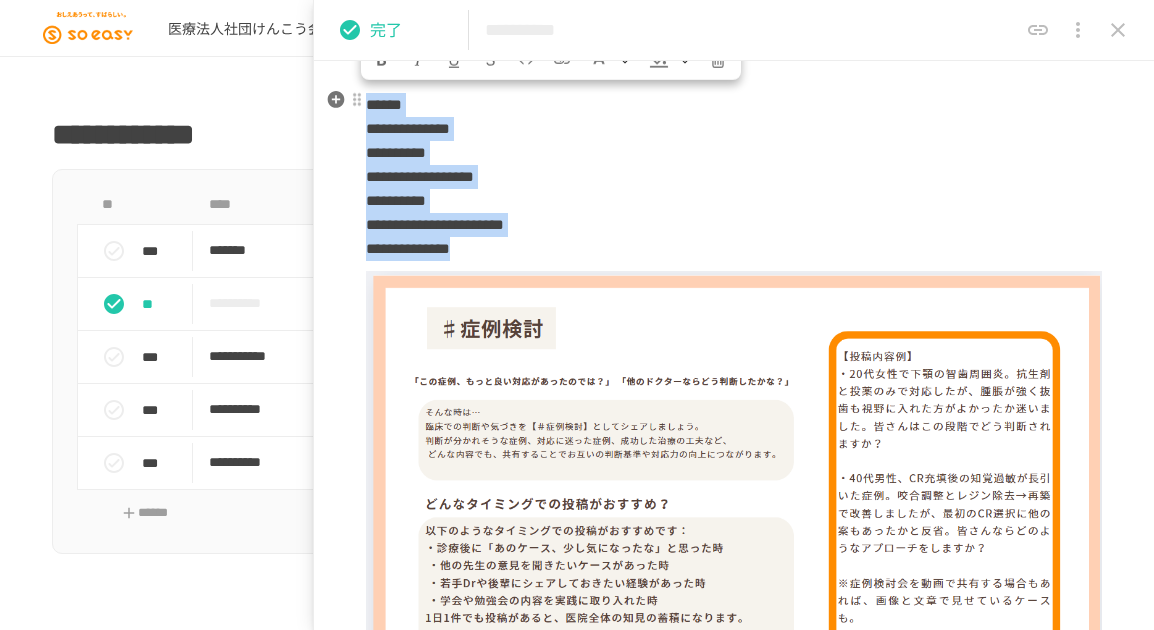 copy on "**********" 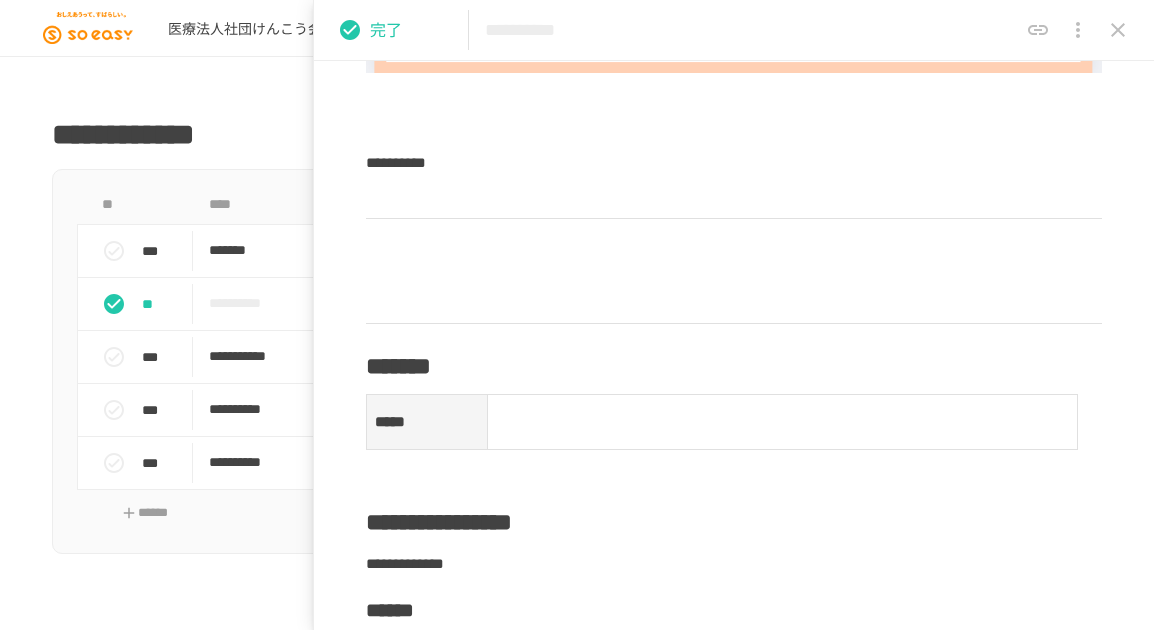 scroll, scrollTop: 3866, scrollLeft: 0, axis: vertical 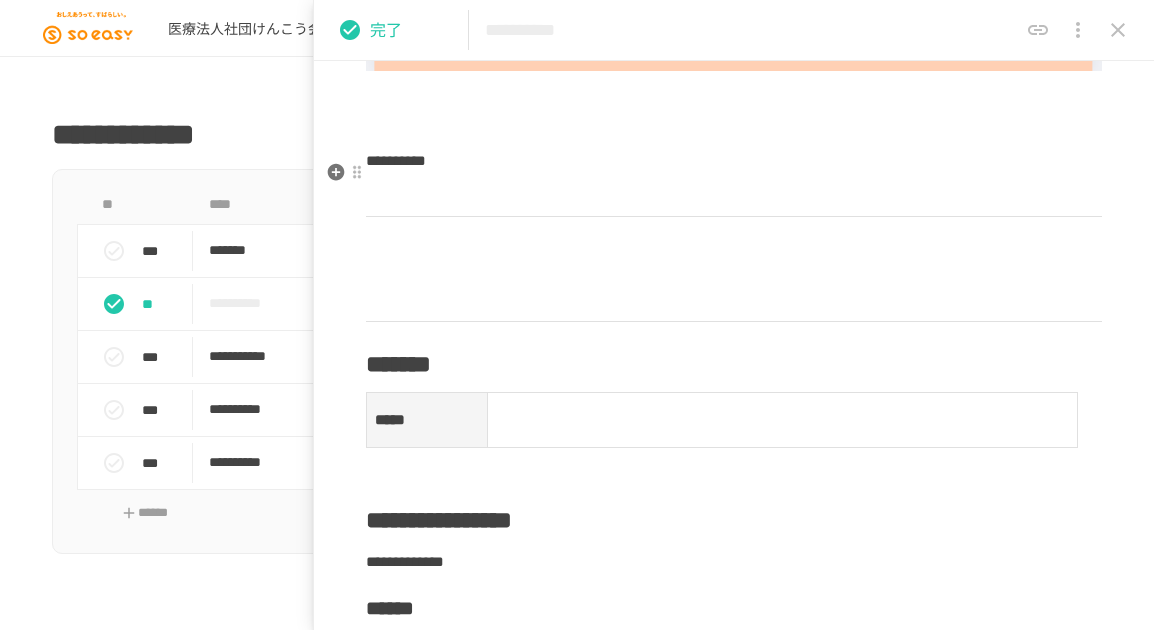 click at bounding box center [734, 195] 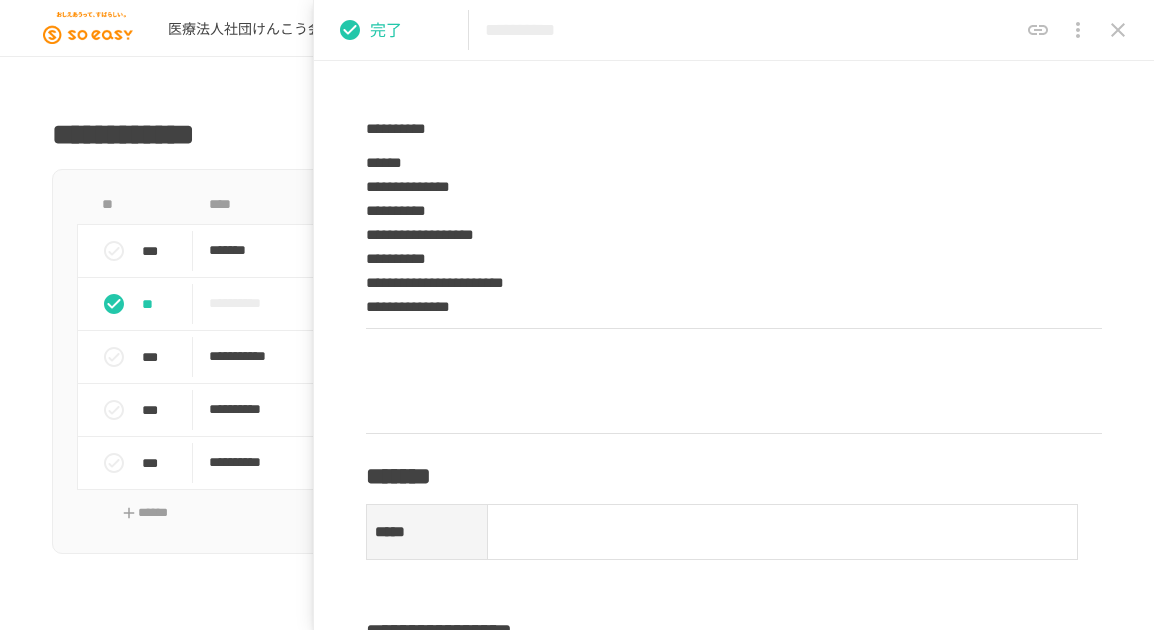 scroll, scrollTop: 3866, scrollLeft: 0, axis: vertical 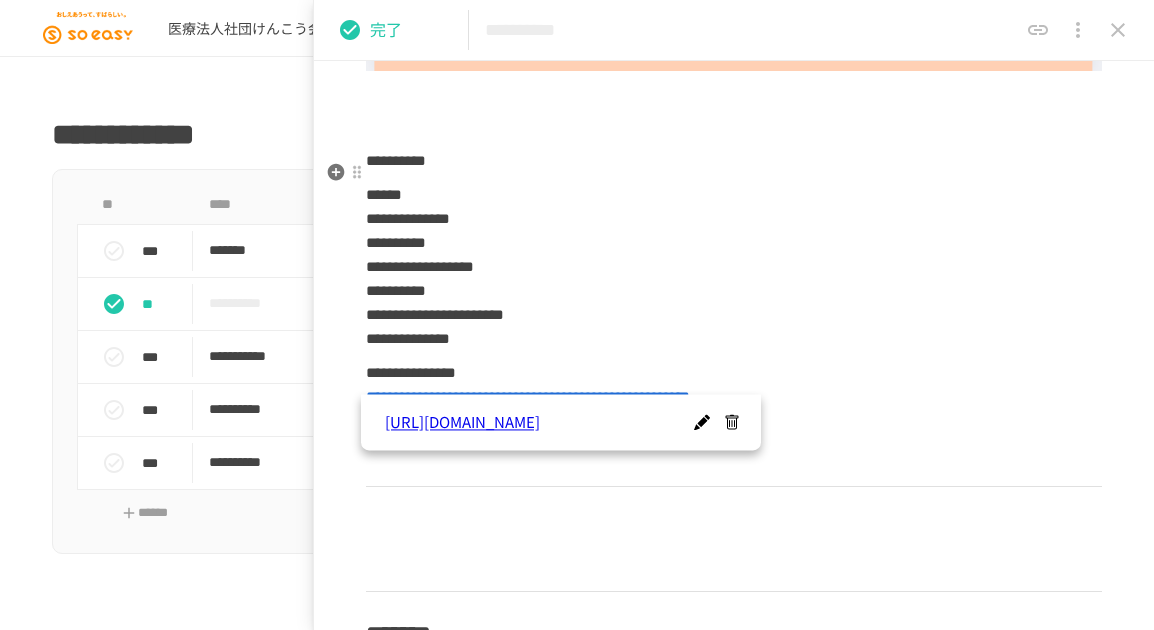 click on "**********" at bounding box center (734, 155) 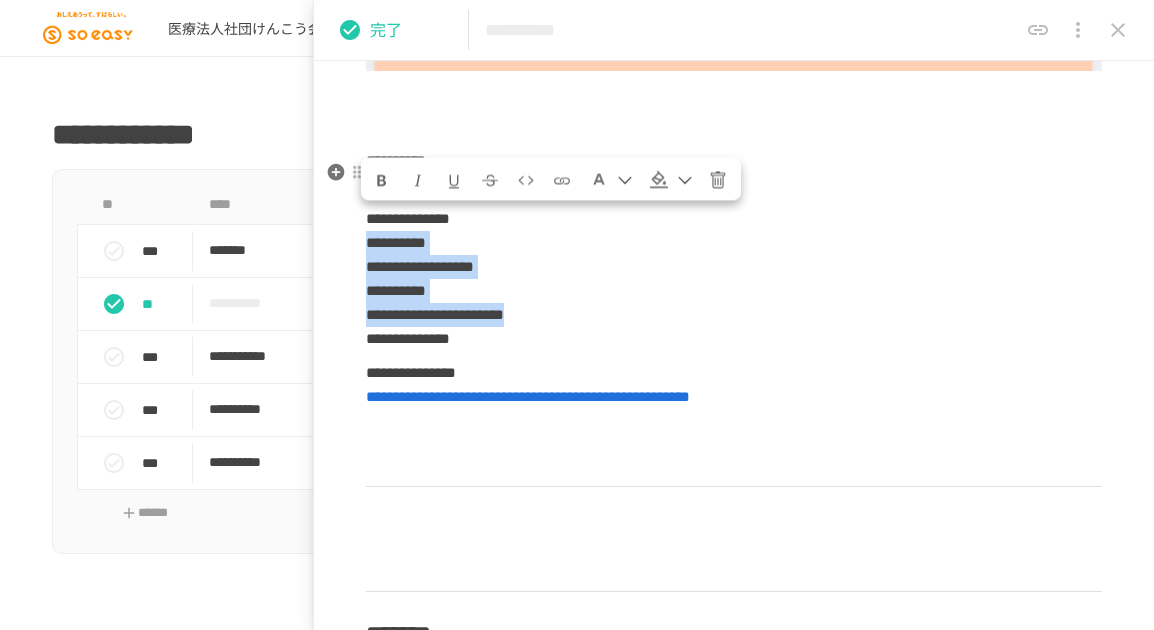 drag, startPoint x: 746, startPoint y: 295, endPoint x: 334, endPoint y: 230, distance: 417.09592 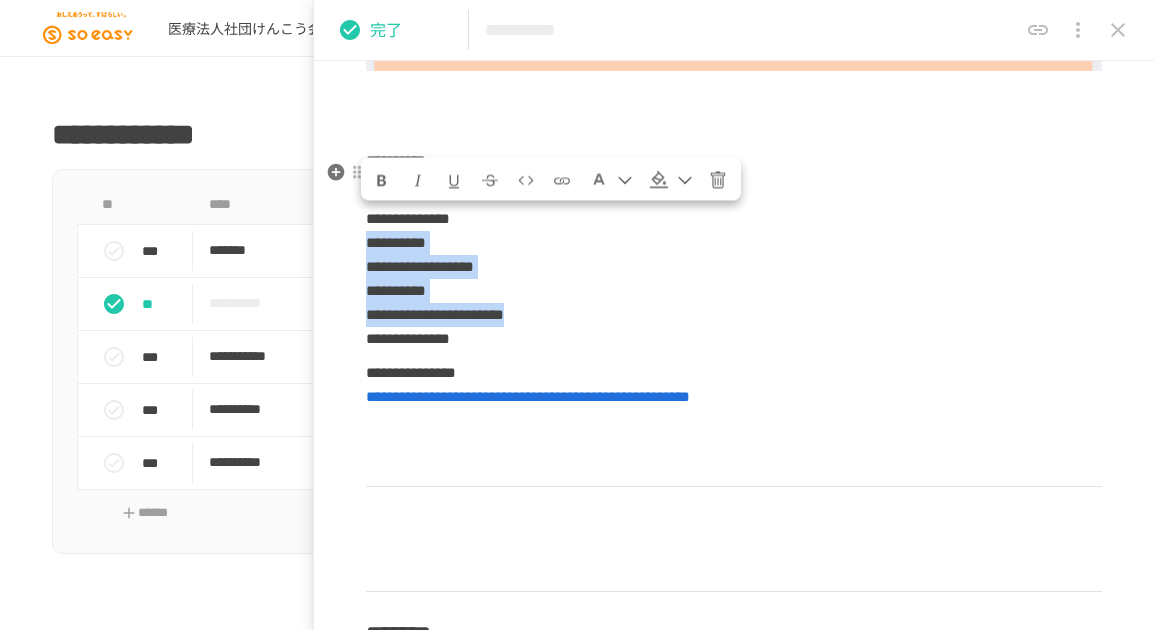 click on "**********" at bounding box center [734, 155] 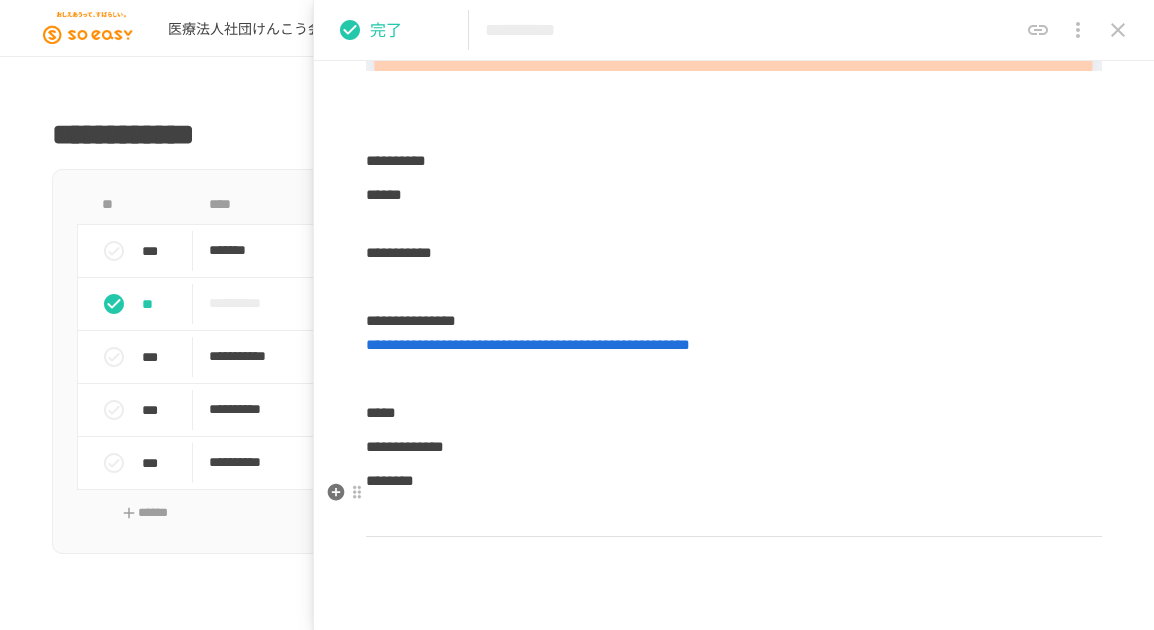 click at bounding box center (734, 515) 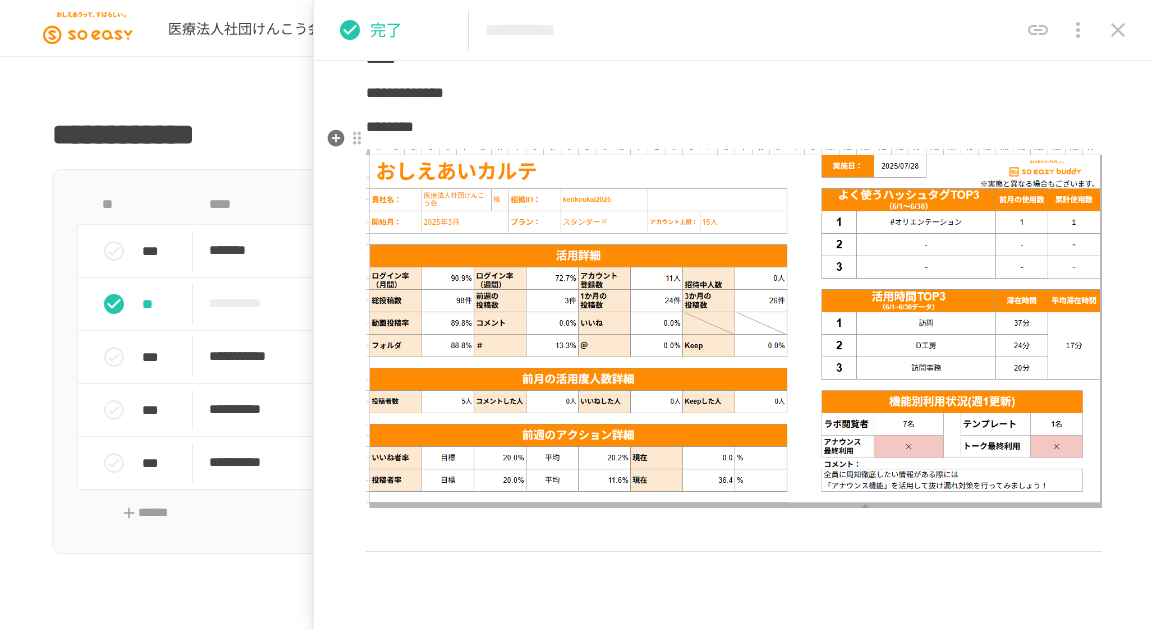 scroll, scrollTop: 4266, scrollLeft: 0, axis: vertical 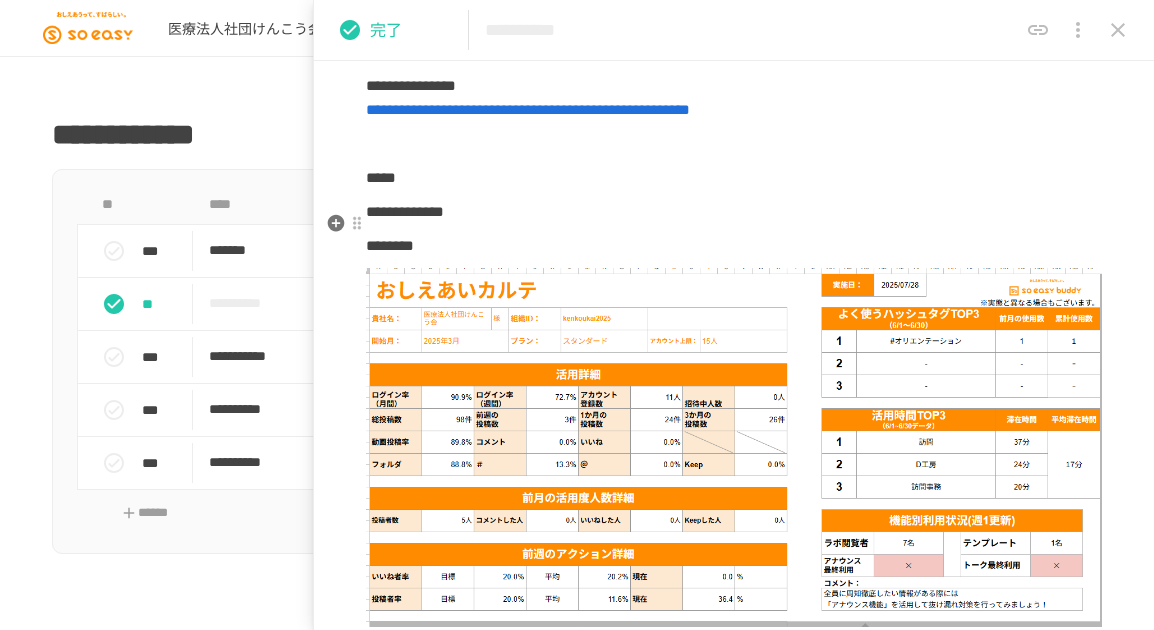 click on "**********" at bounding box center [734, 130] 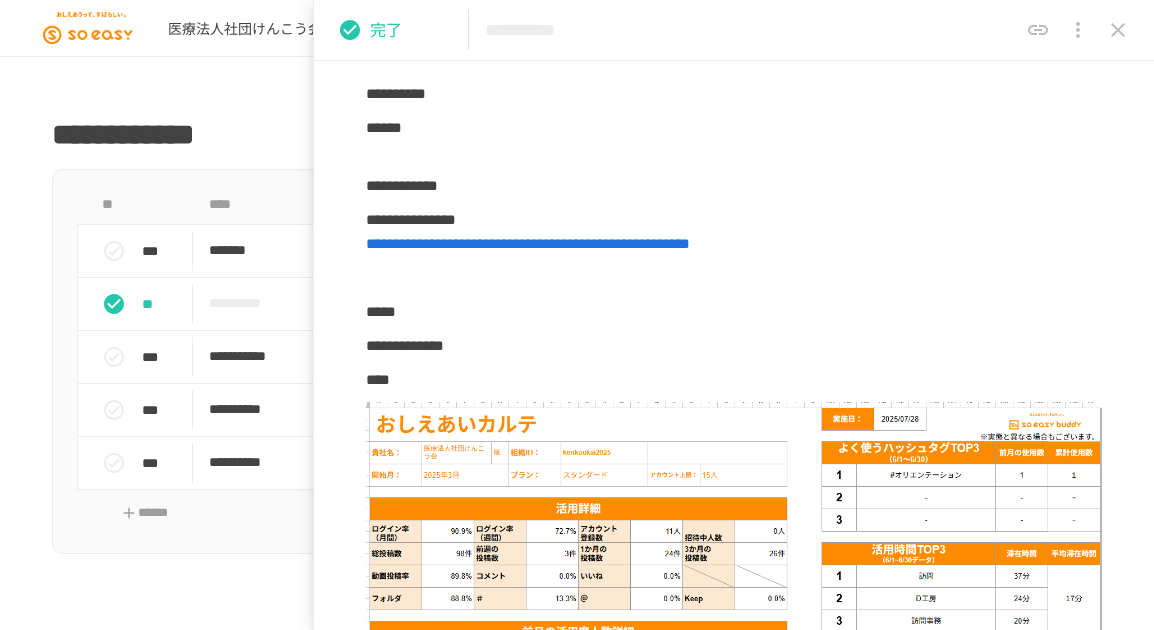scroll, scrollTop: 3899, scrollLeft: 0, axis: vertical 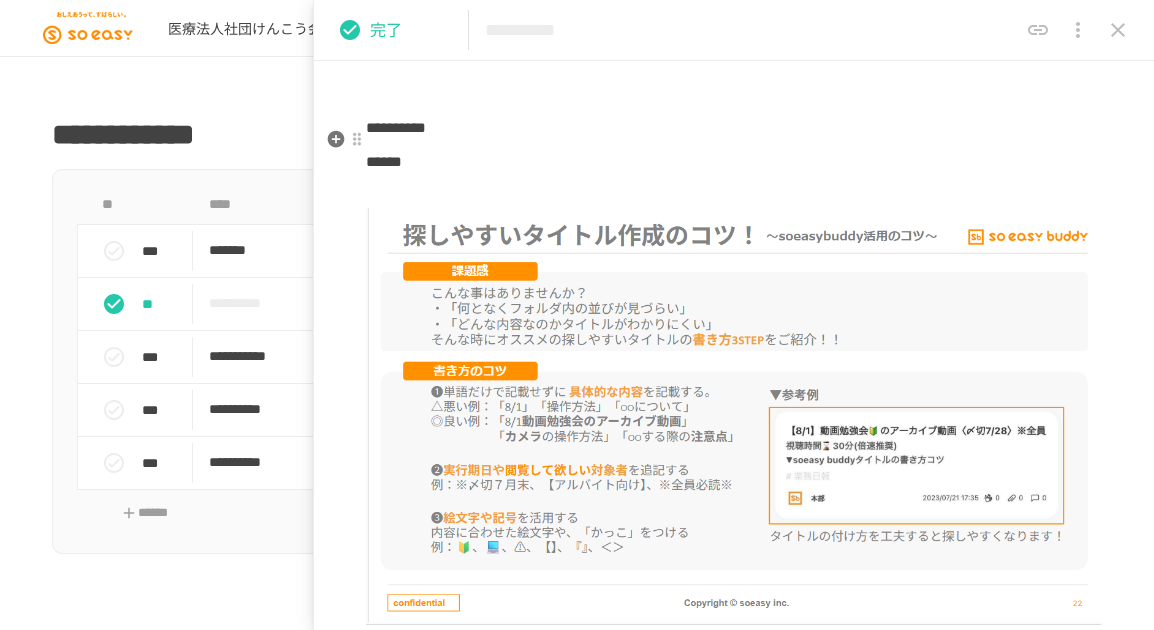 click on "******" at bounding box center [734, 174] 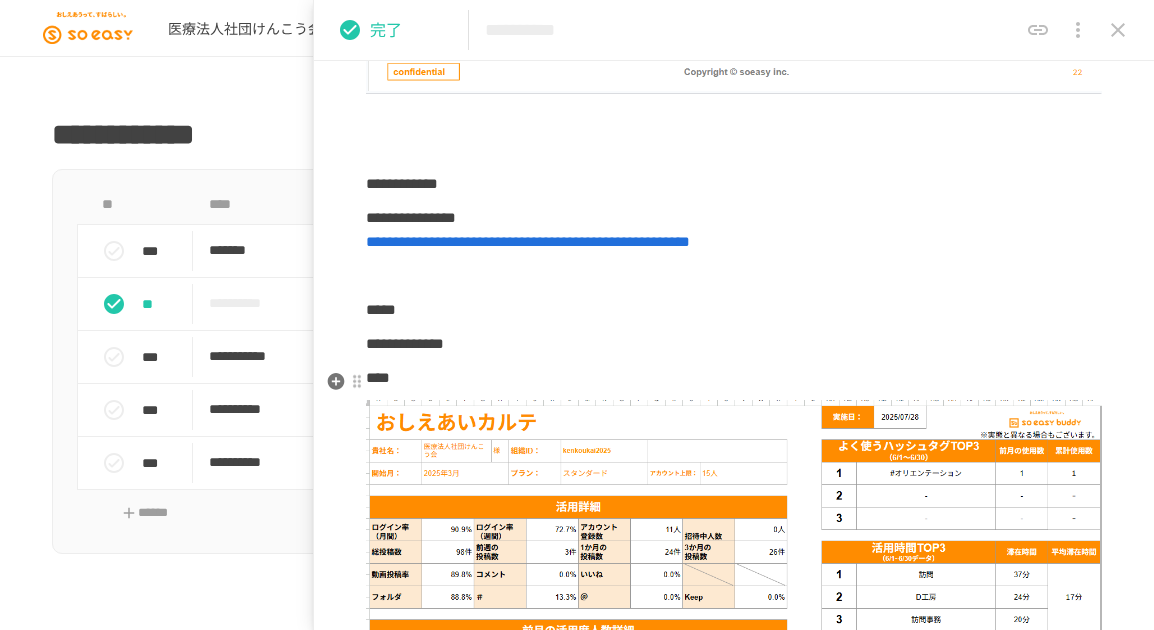 scroll, scrollTop: 4832, scrollLeft: 0, axis: vertical 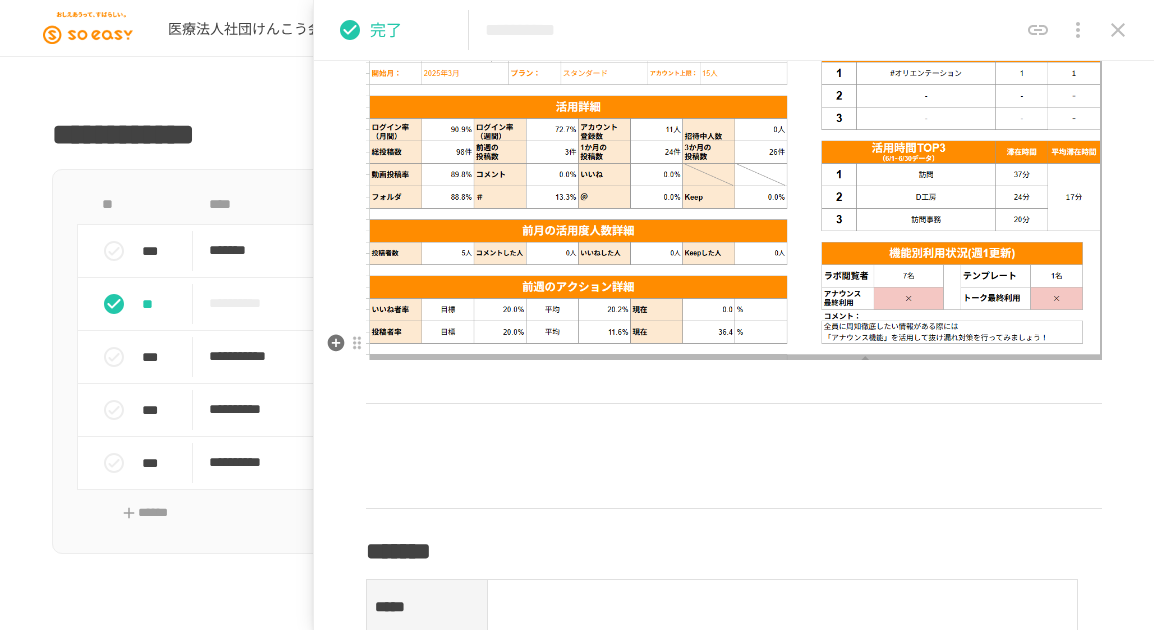 click on "**********" at bounding box center (734, -436) 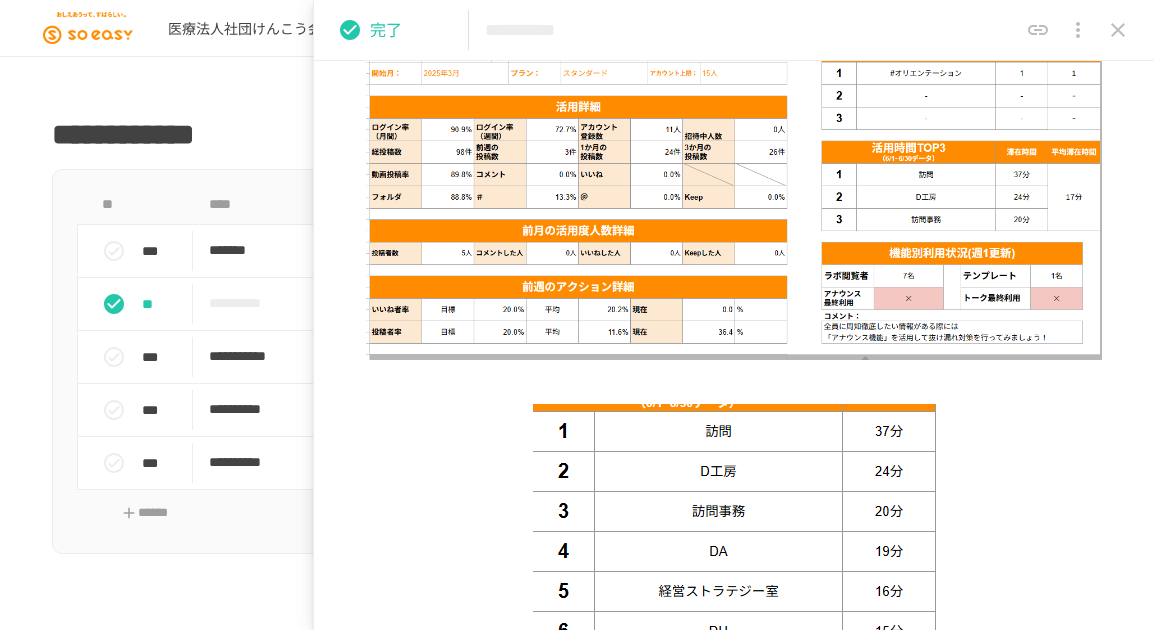 scroll, scrollTop: 4966, scrollLeft: 0, axis: vertical 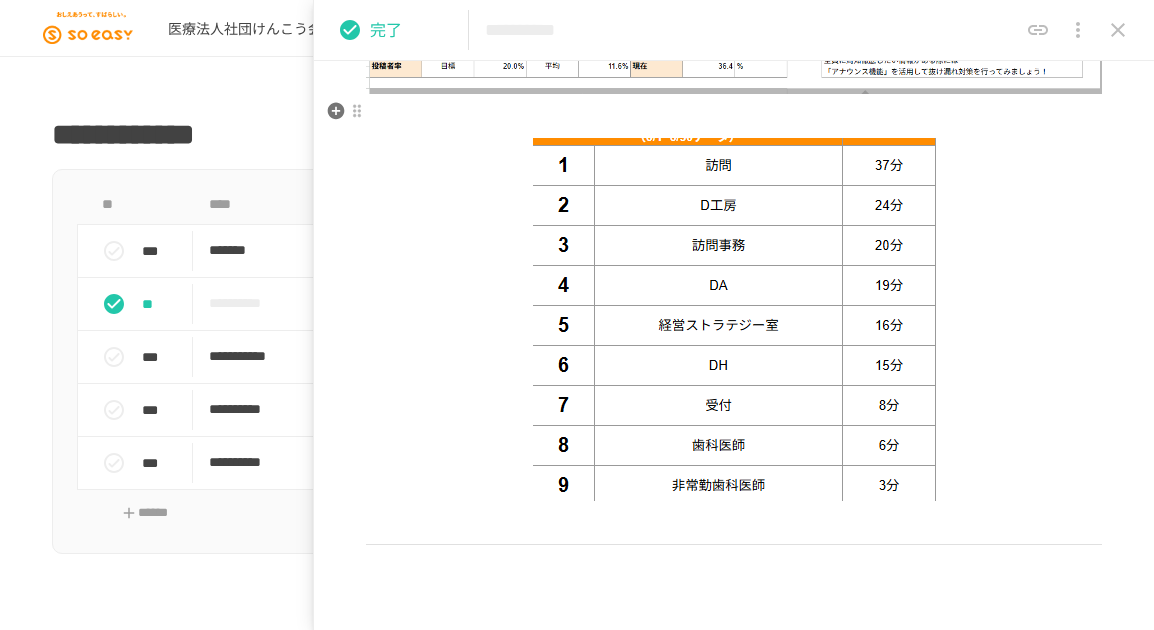 click at bounding box center [734, 319] 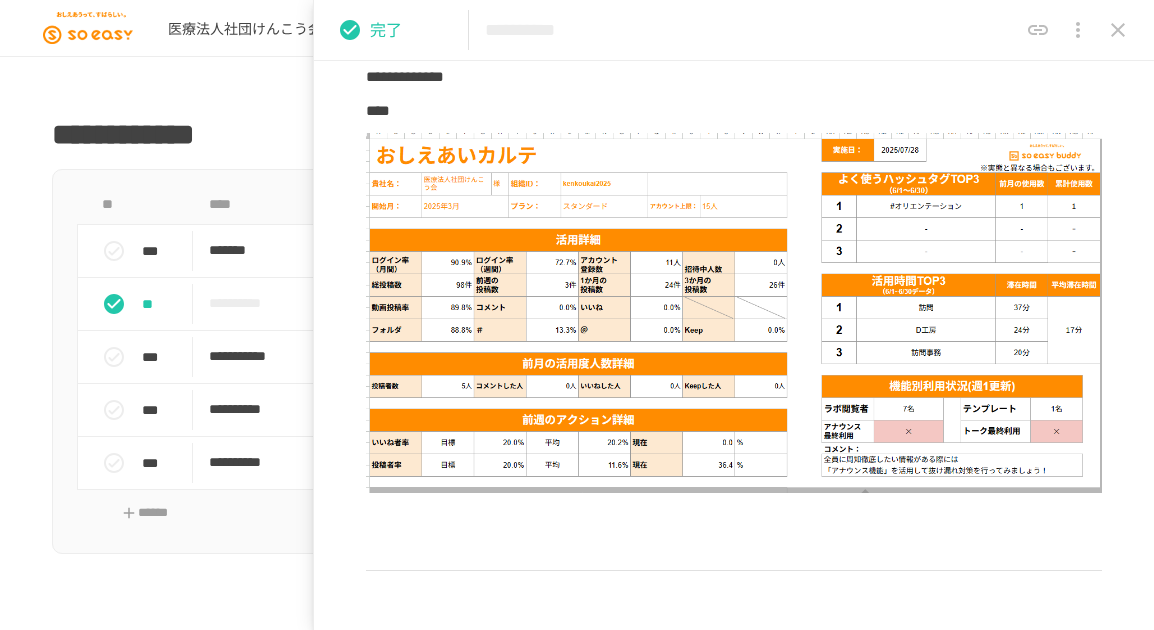 scroll, scrollTop: 4832, scrollLeft: 0, axis: vertical 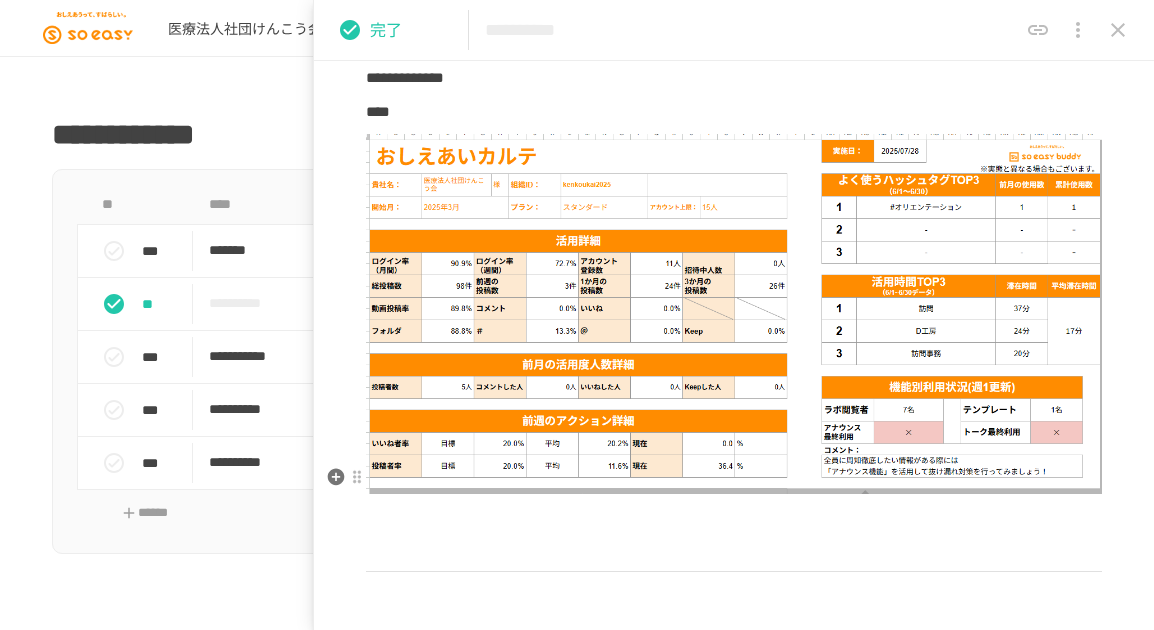 click at bounding box center (734, 516) 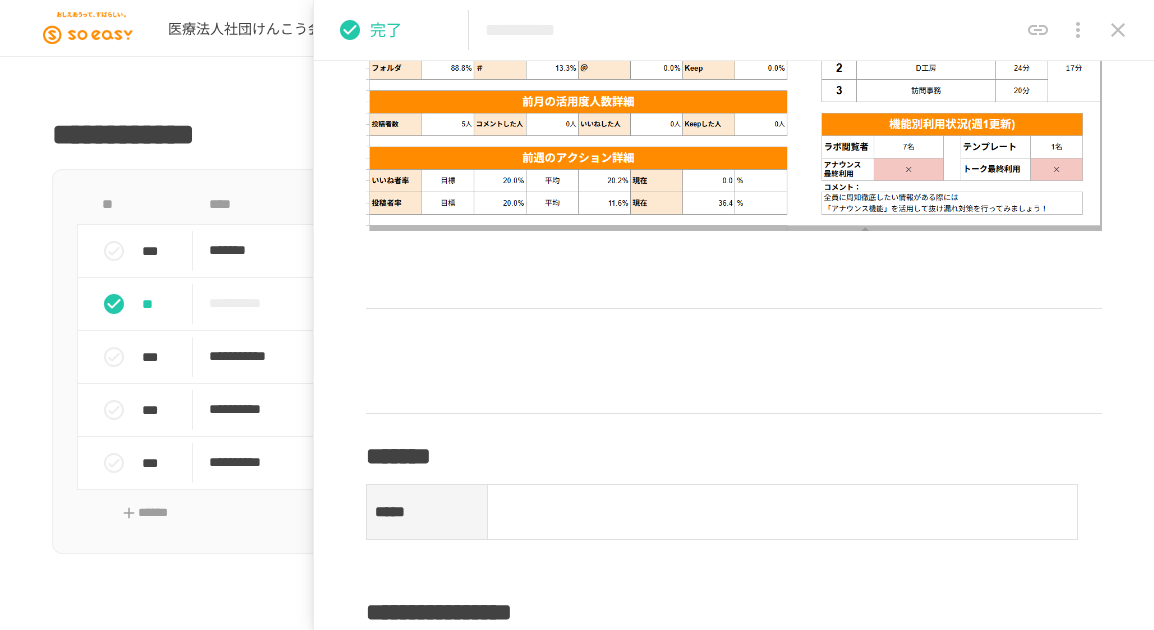 scroll, scrollTop: 5099, scrollLeft: 0, axis: vertical 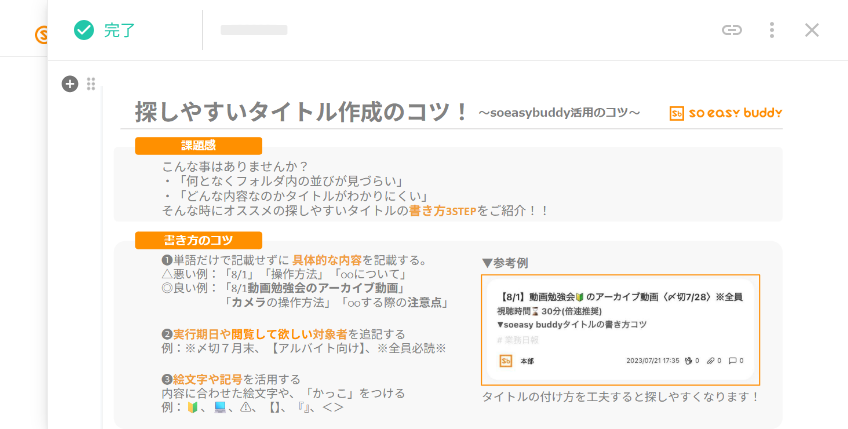 drag, startPoint x: 629, startPoint y: 295, endPoint x: 545, endPoint y: 288, distance: 84.29116 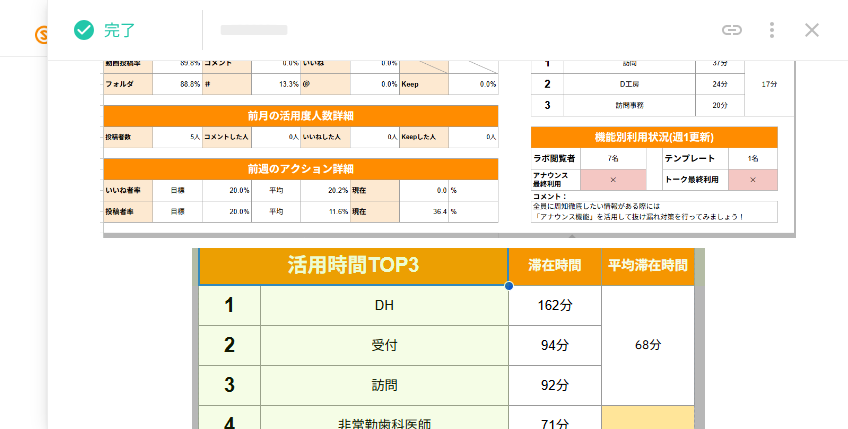 scroll, scrollTop: 5090, scrollLeft: 0, axis: vertical 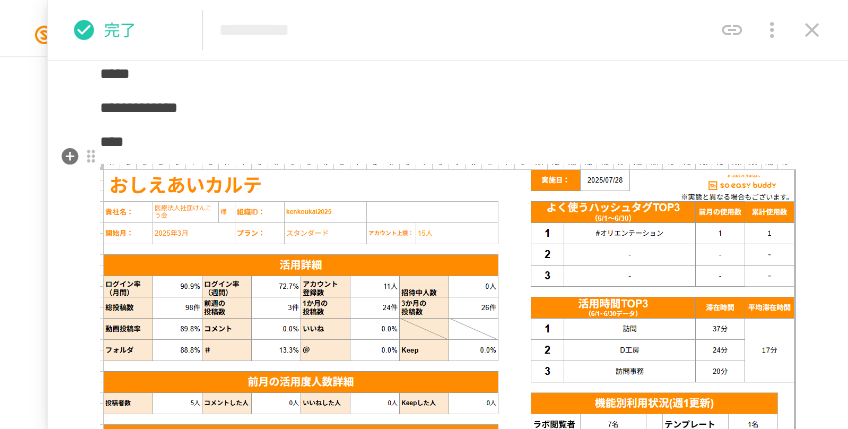 click at bounding box center (448, 334) 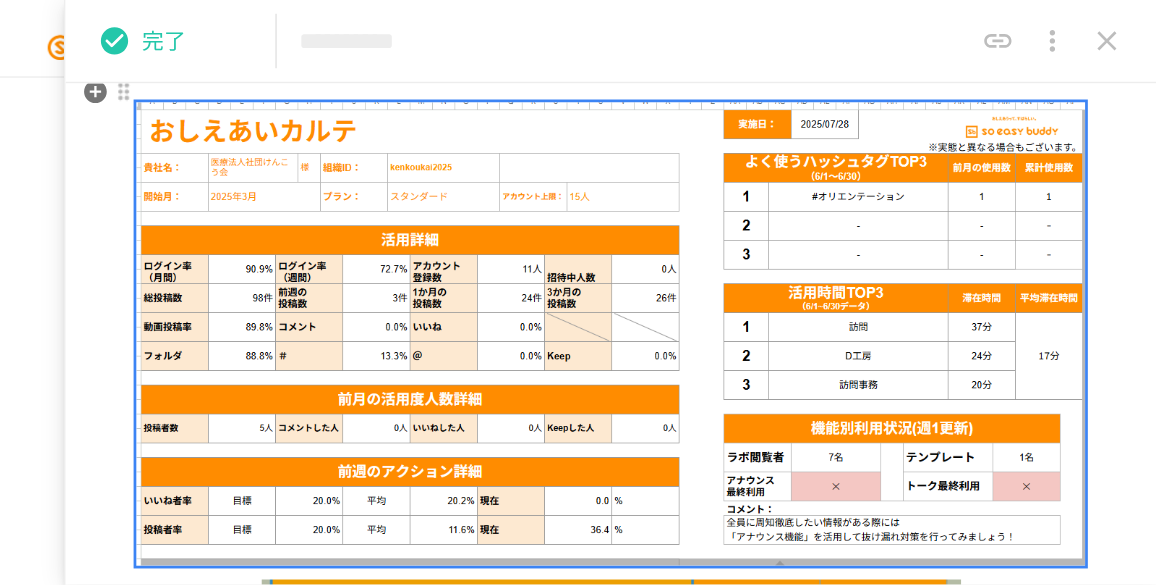 scroll, scrollTop: 4824, scrollLeft: 0, axis: vertical 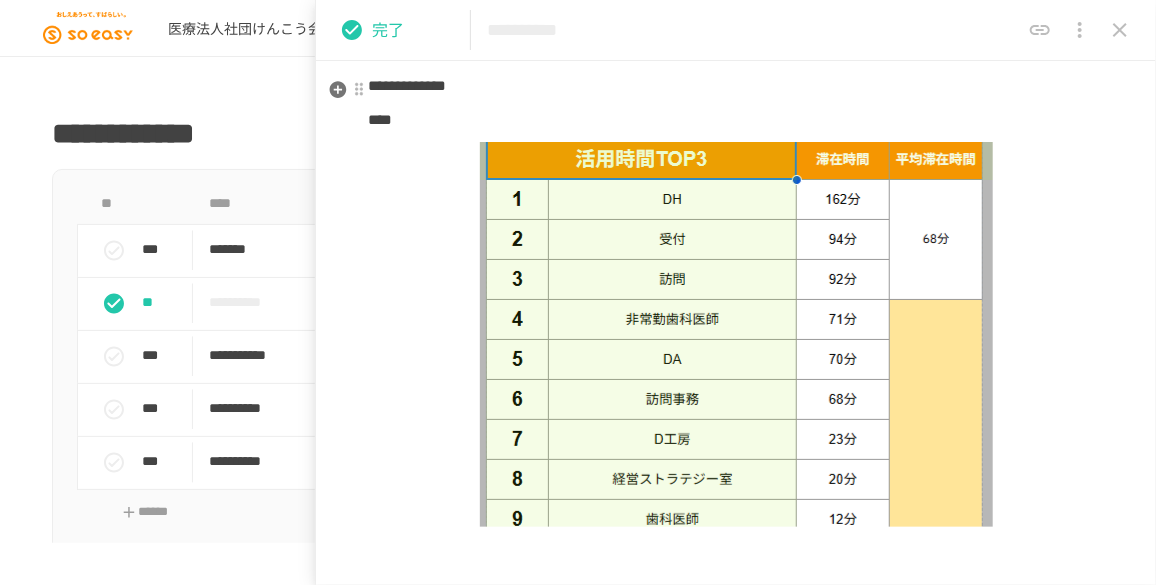 click on "****" at bounding box center (736, 120) 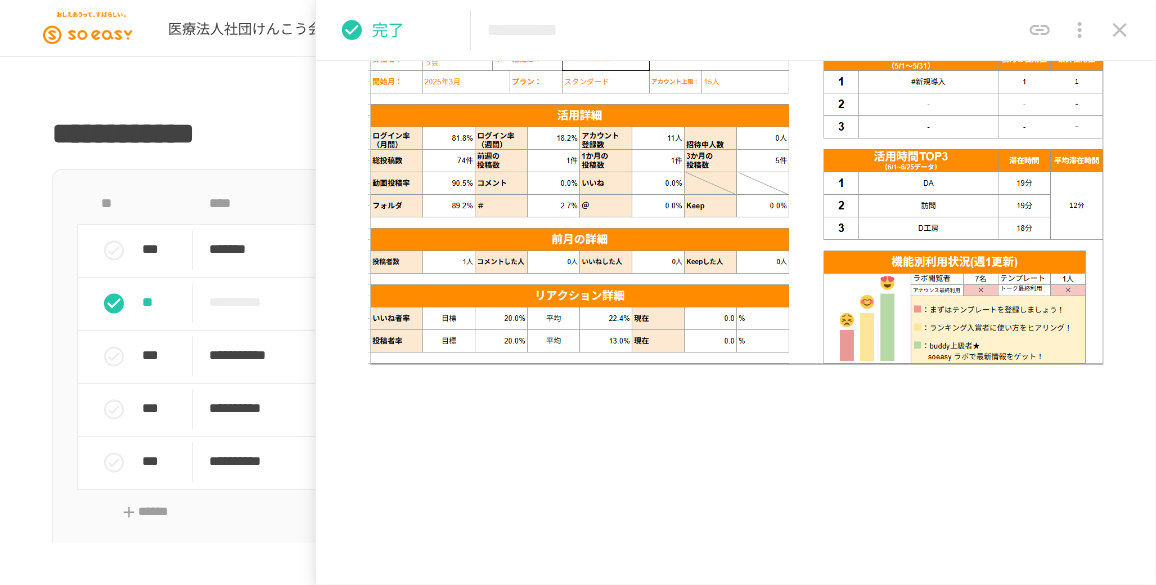 scroll, scrollTop: 8665, scrollLeft: 0, axis: vertical 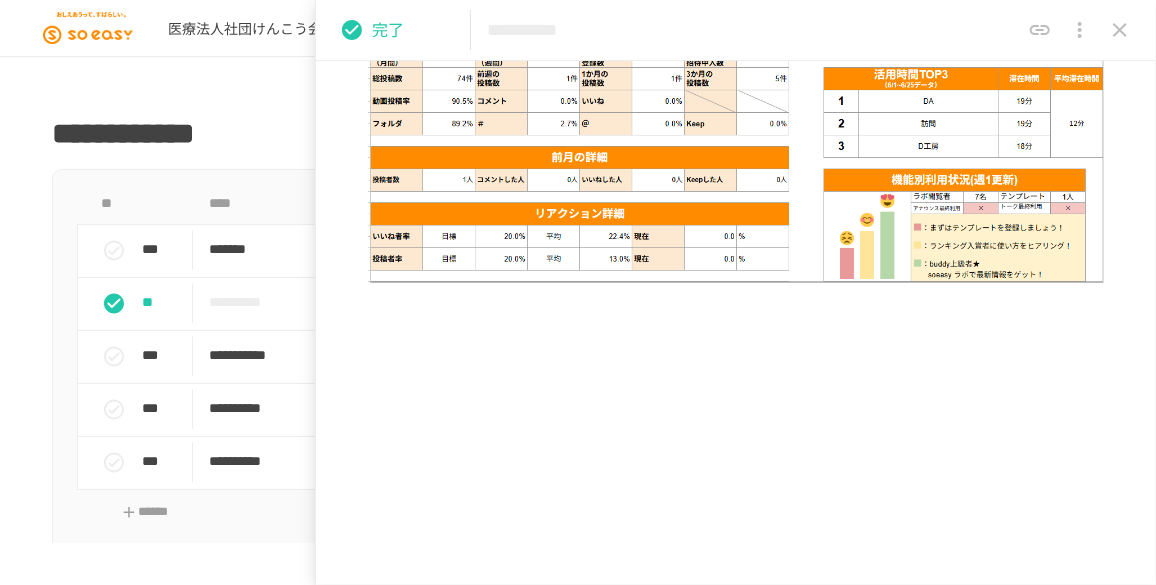 click on "**********" at bounding box center (736, -3917) 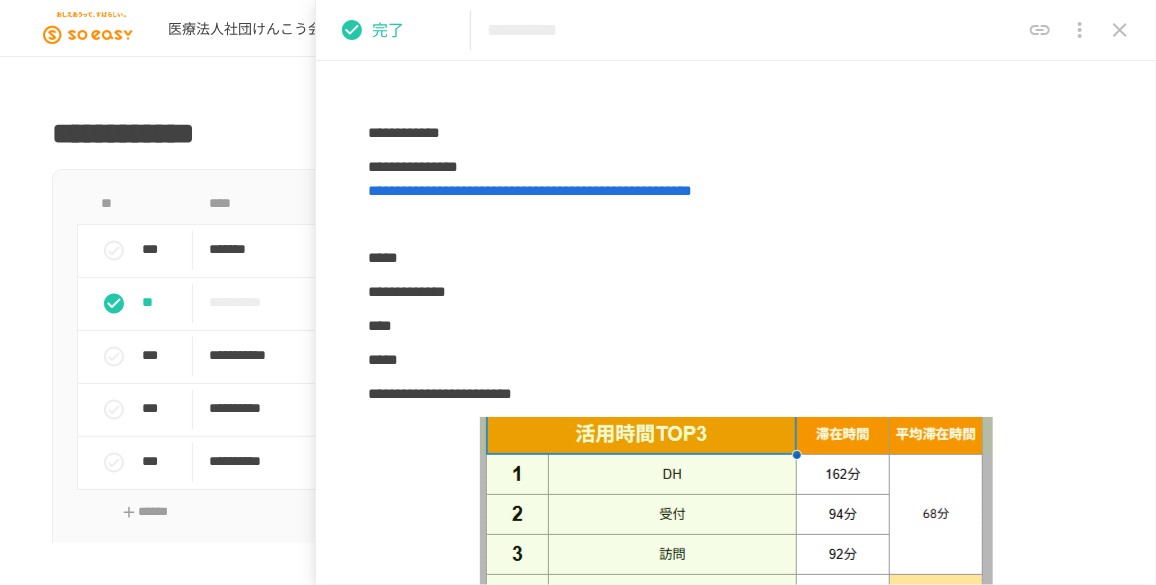 scroll, scrollTop: 4520, scrollLeft: 0, axis: vertical 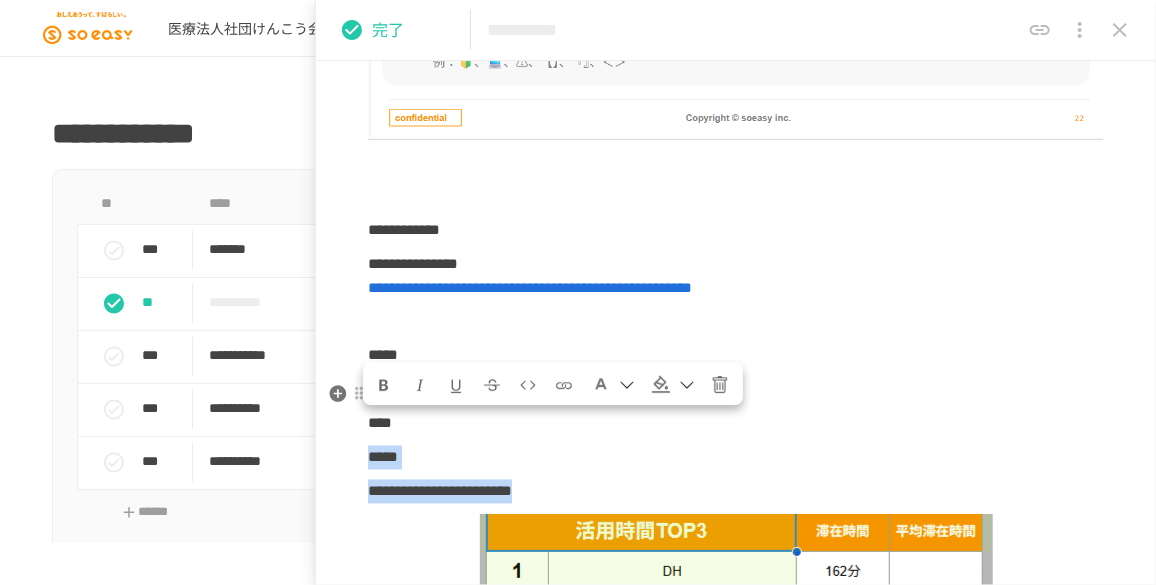 drag, startPoint x: 760, startPoint y: 453, endPoint x: 751, endPoint y: 390, distance: 63.63961 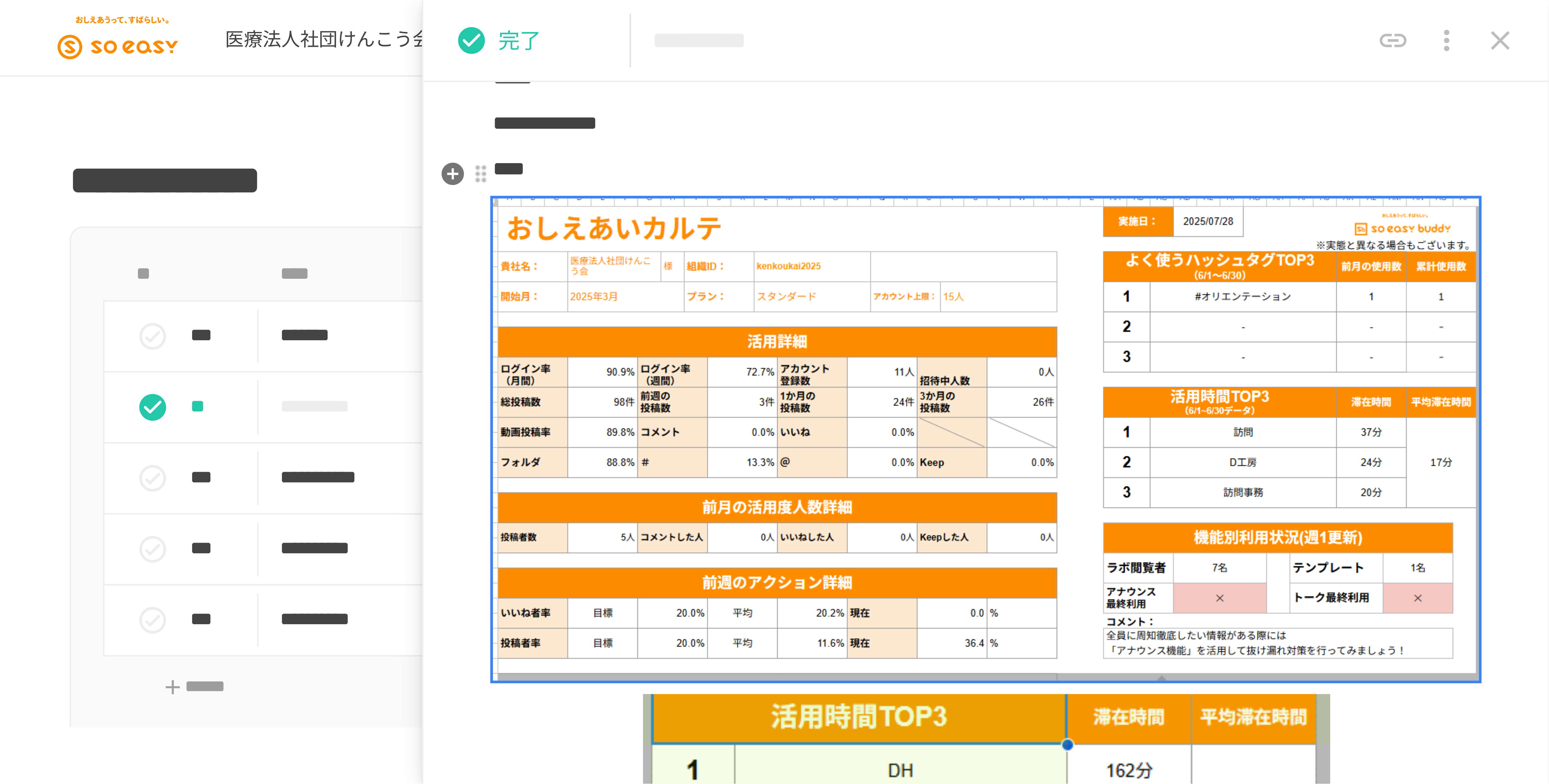scroll, scrollTop: 1458, scrollLeft: 0, axis: vertical 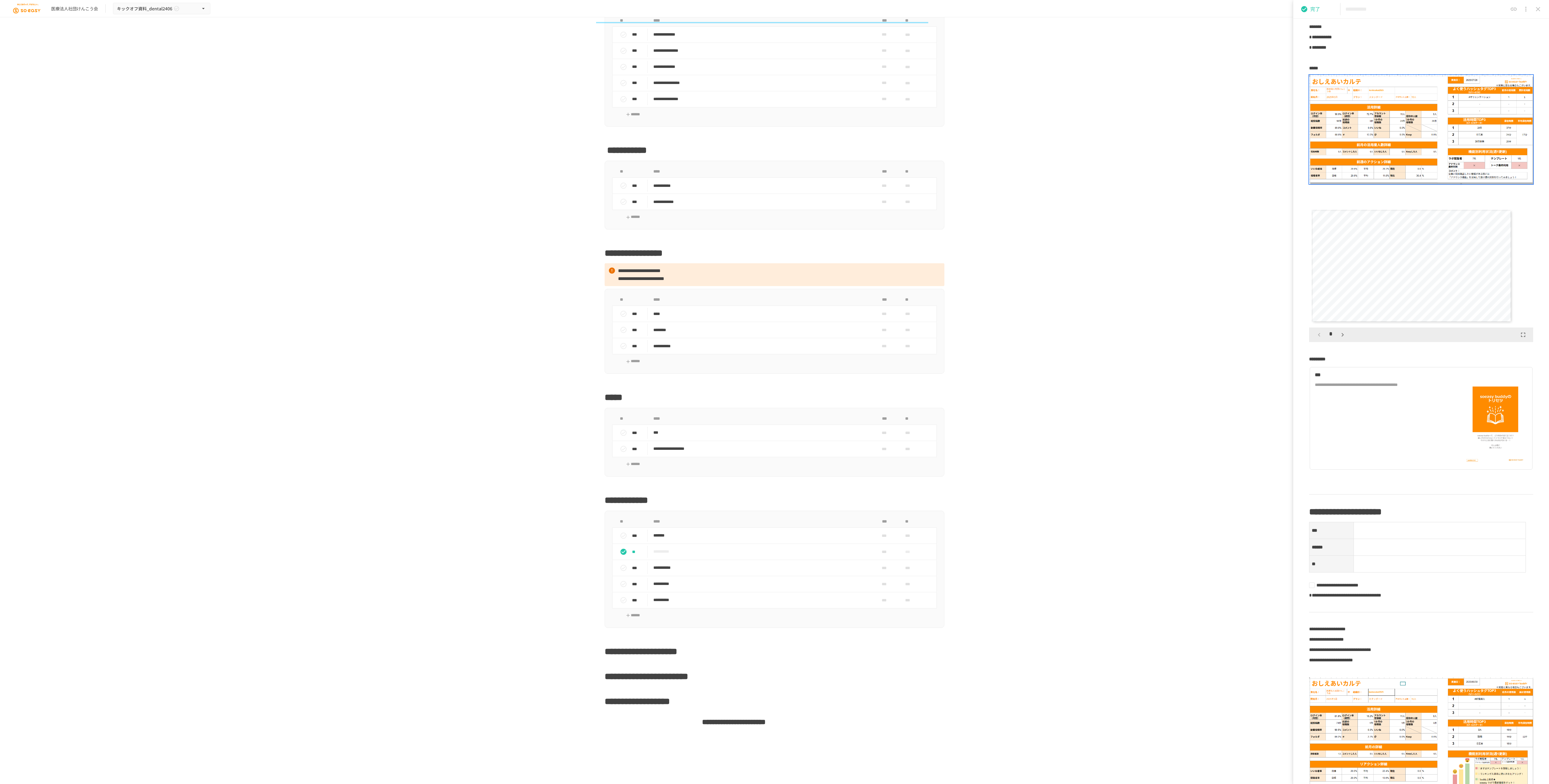 drag, startPoint x: 1307, startPoint y: 83, endPoint x: 1309, endPoint y: 558, distance: 475.0042 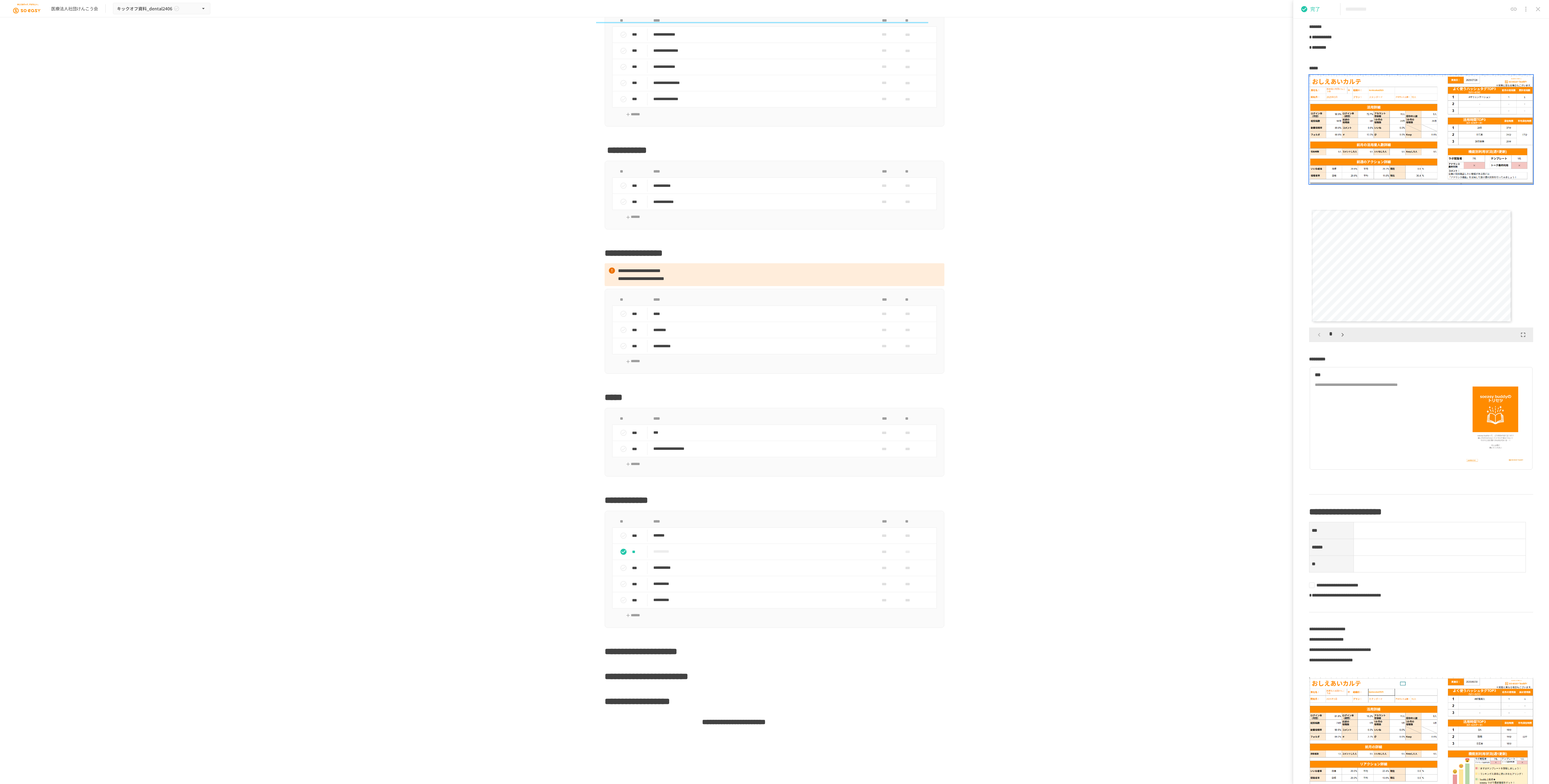 click on "**********" at bounding box center (1421, -539) 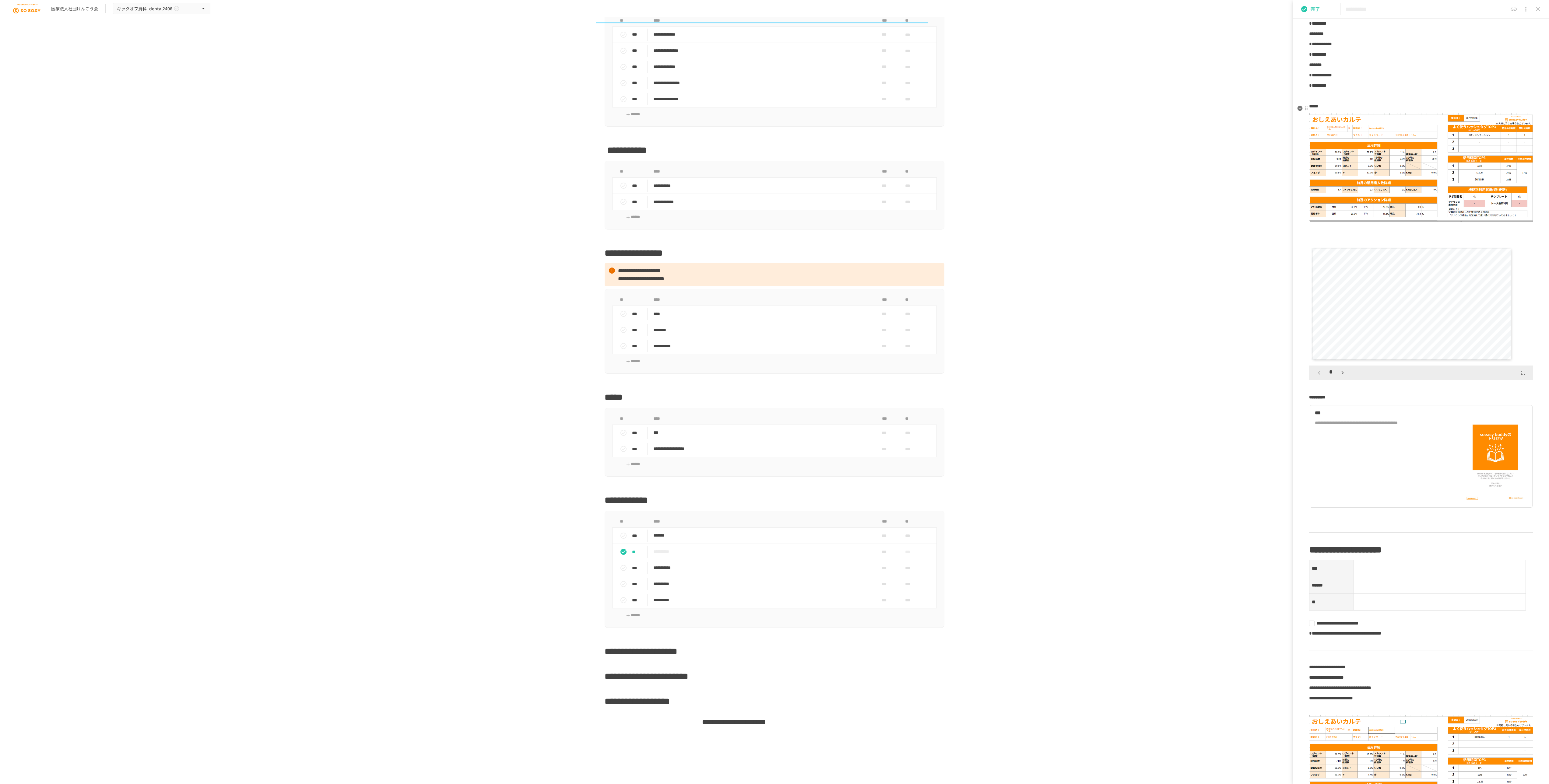 scroll, scrollTop: 1952, scrollLeft: 0, axis: vertical 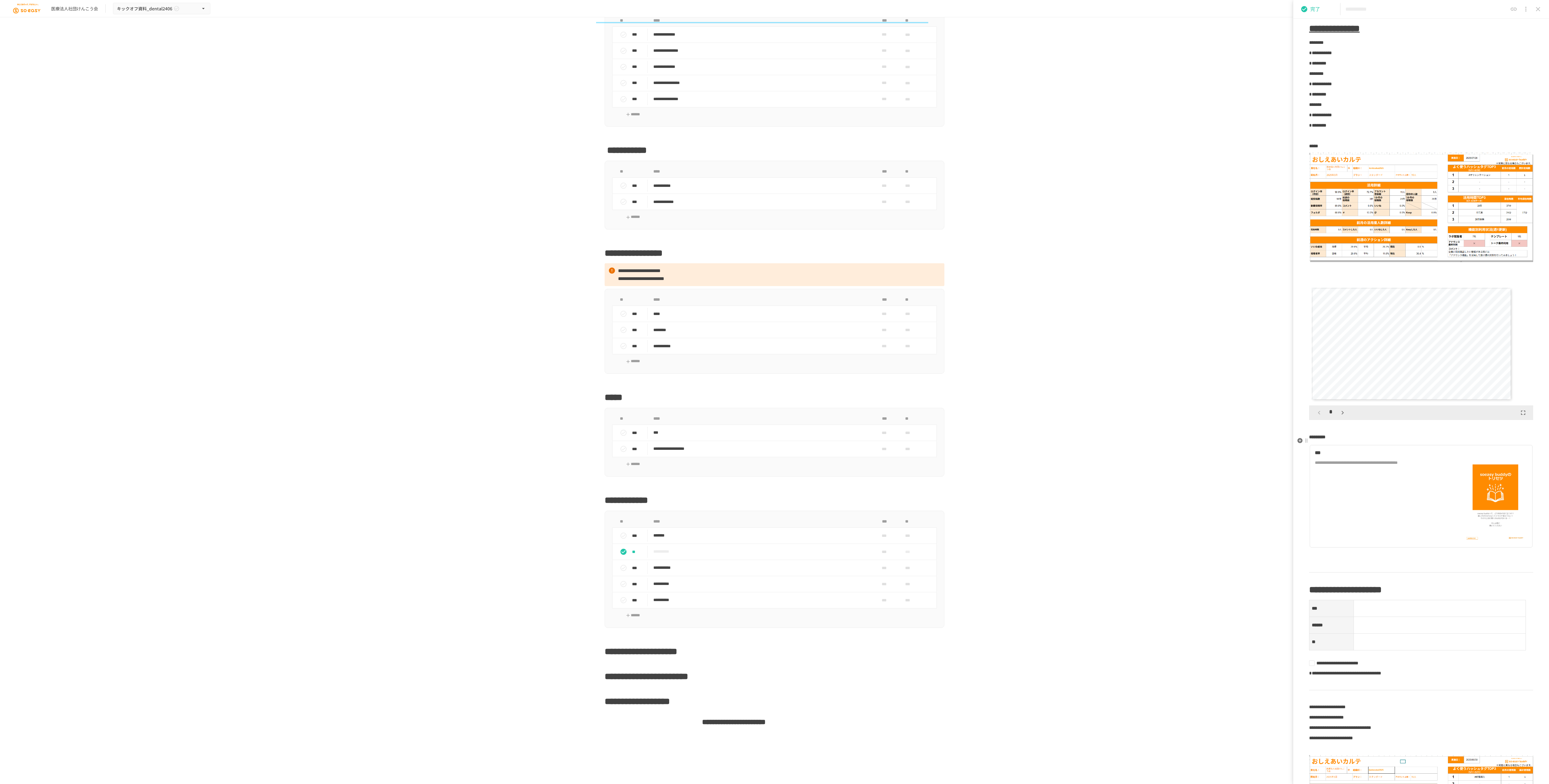 drag, startPoint x: 1305, startPoint y: 161, endPoint x: 1274, endPoint y: 248, distance: 92.358 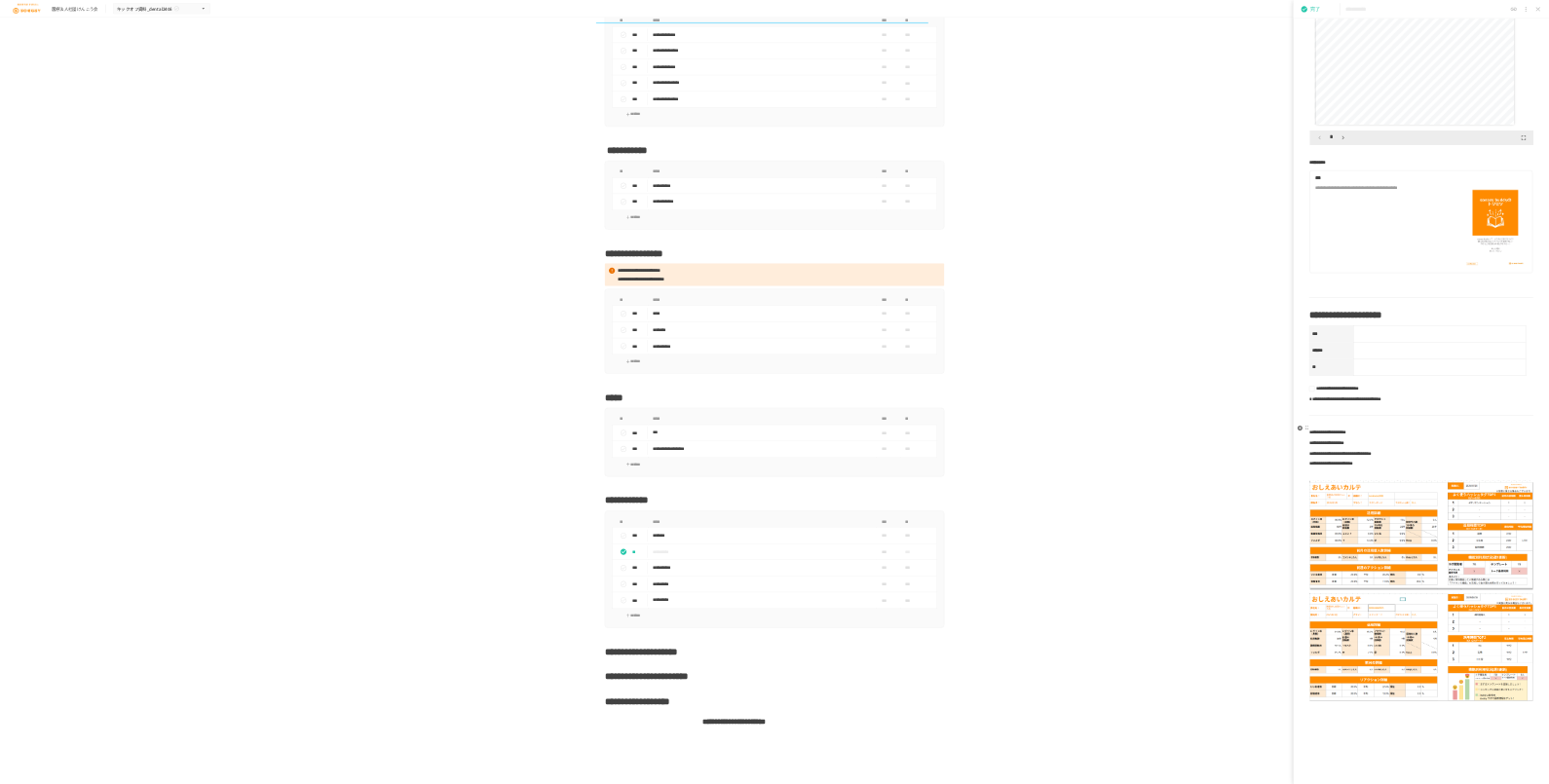 scroll, scrollTop: 8256, scrollLeft: 0, axis: vertical 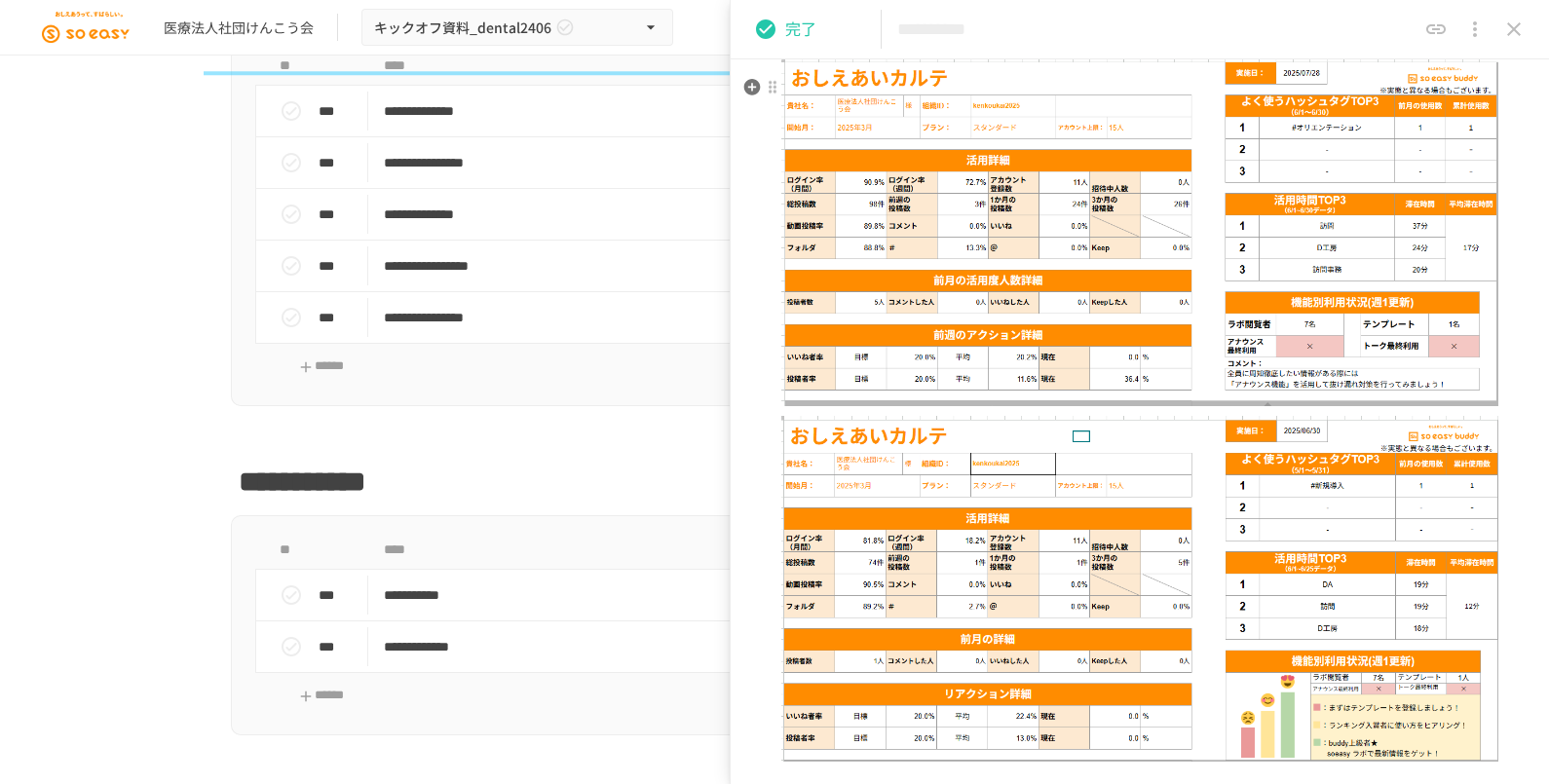 click at bounding box center [1140, 231] 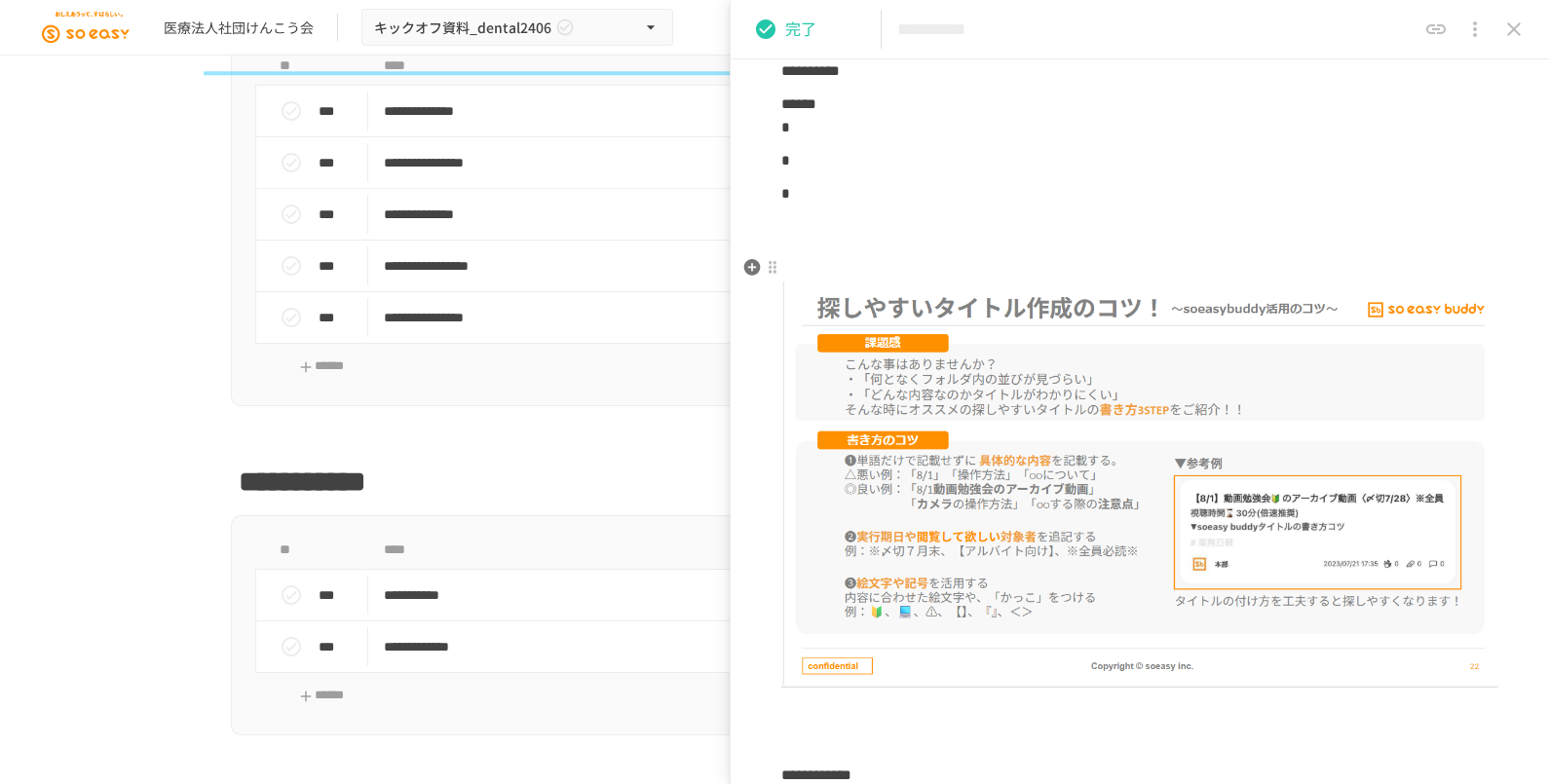 scroll, scrollTop: 3689, scrollLeft: 0, axis: vertical 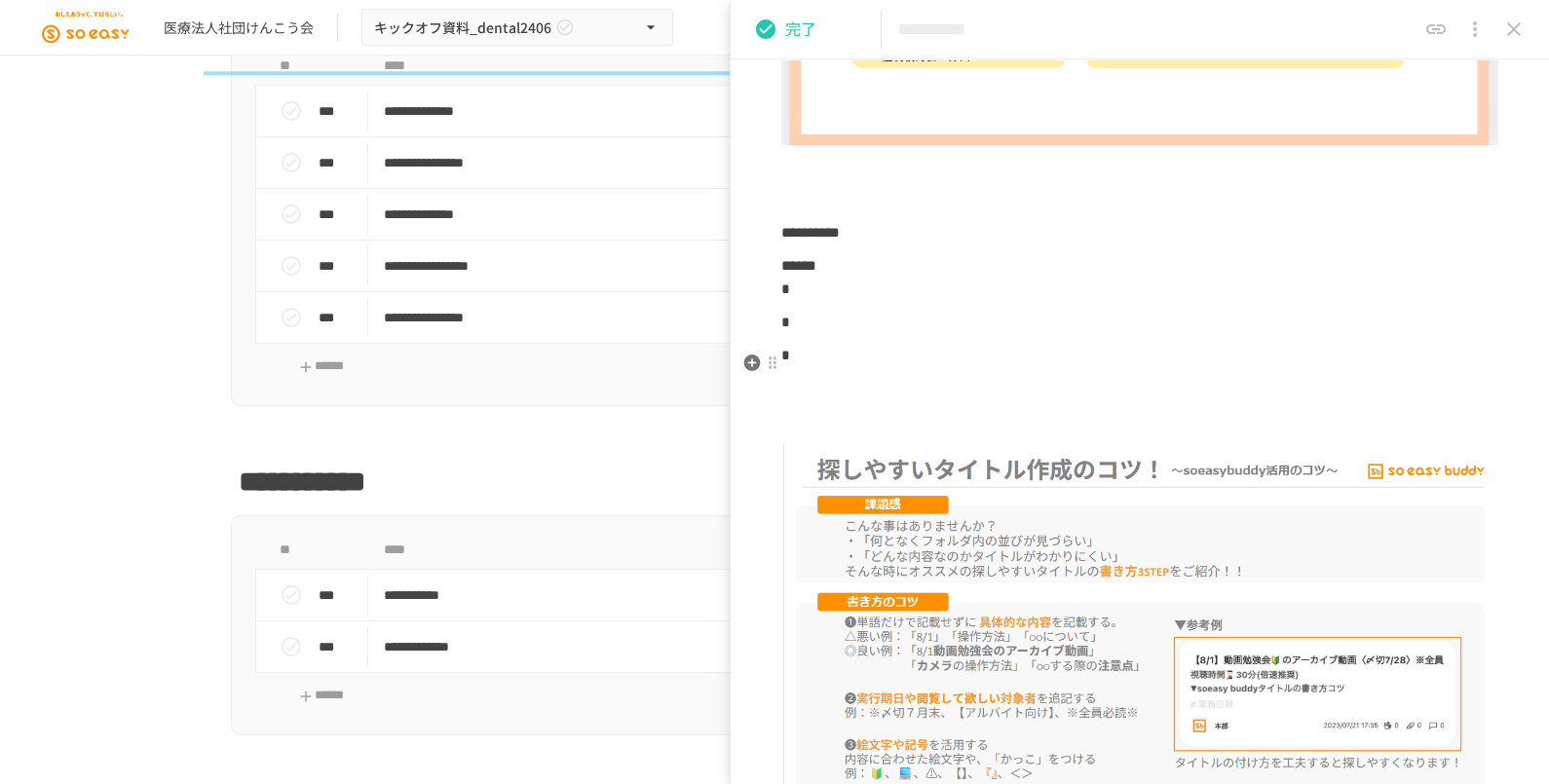 click on "**********" at bounding box center [1140, 948] 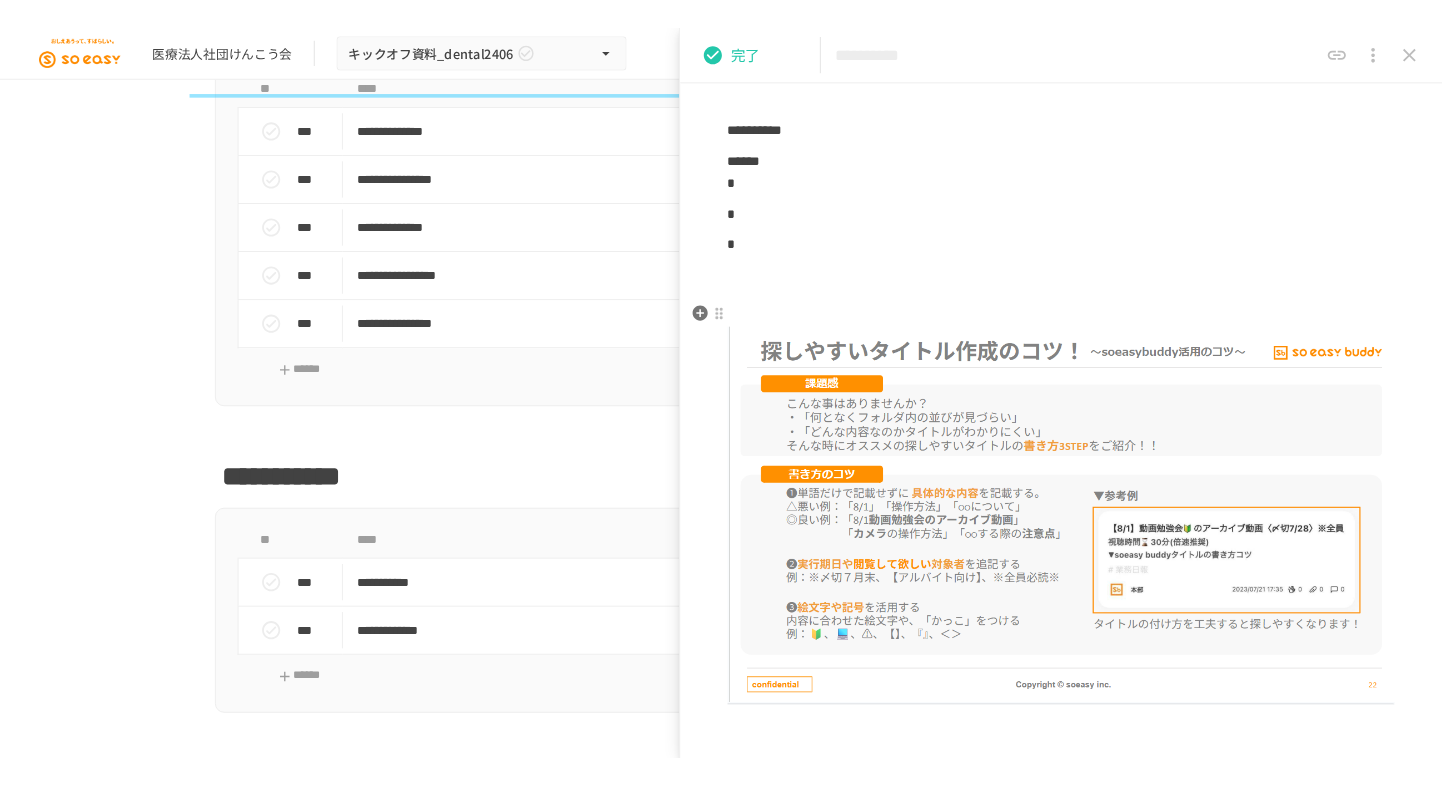 scroll, scrollTop: 3954, scrollLeft: 0, axis: vertical 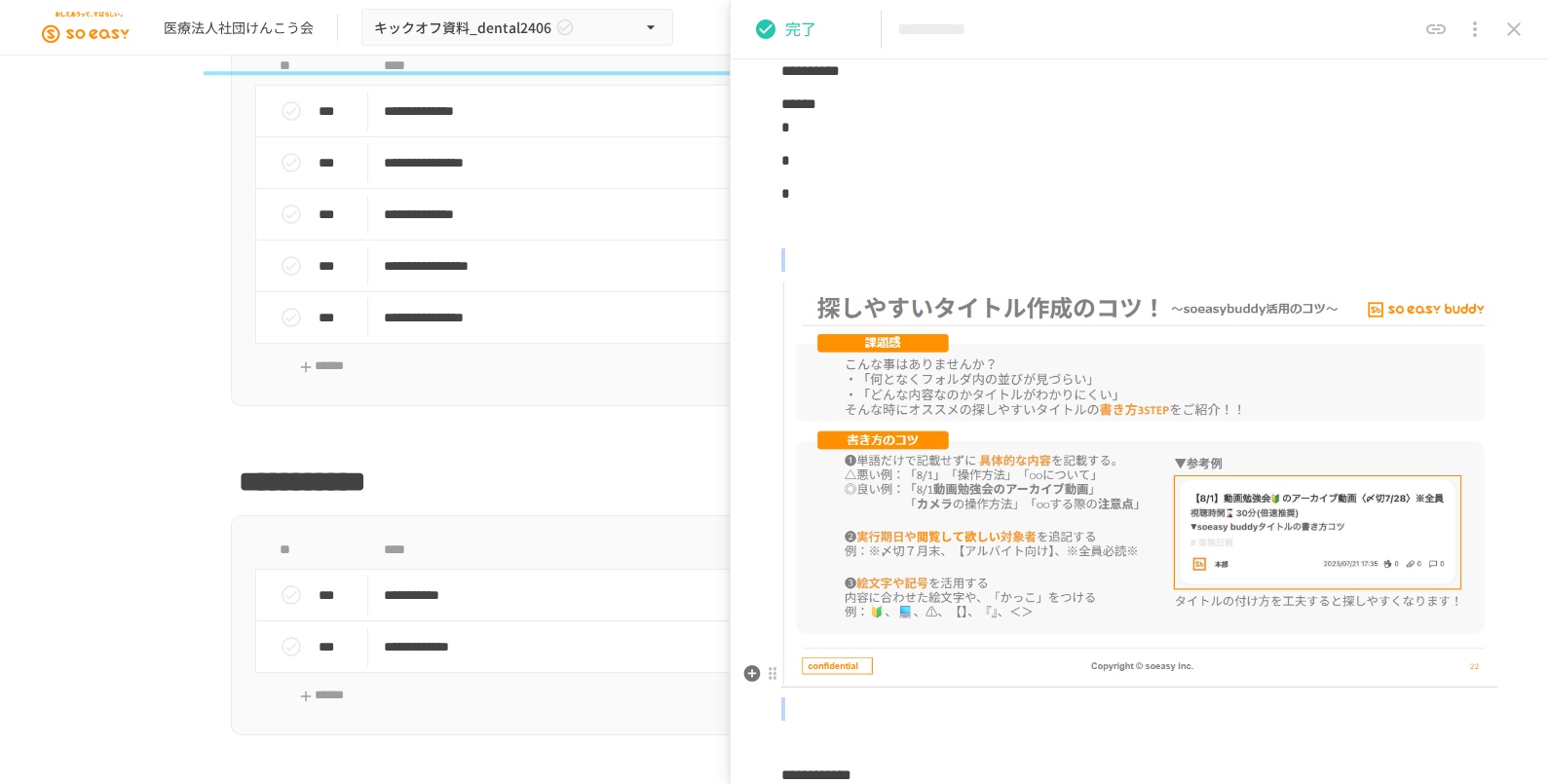 click at bounding box center (1140, 709) 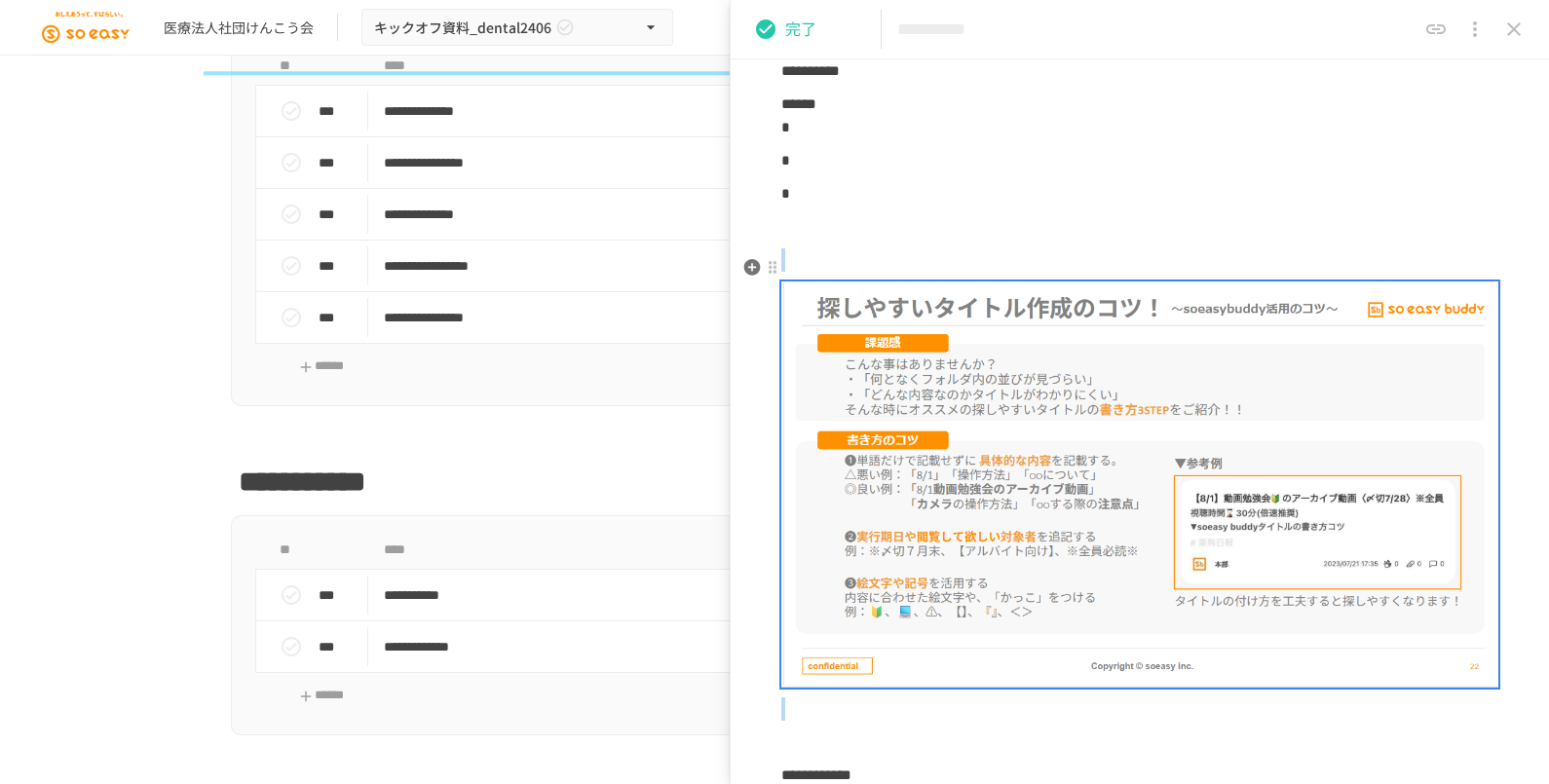 copy 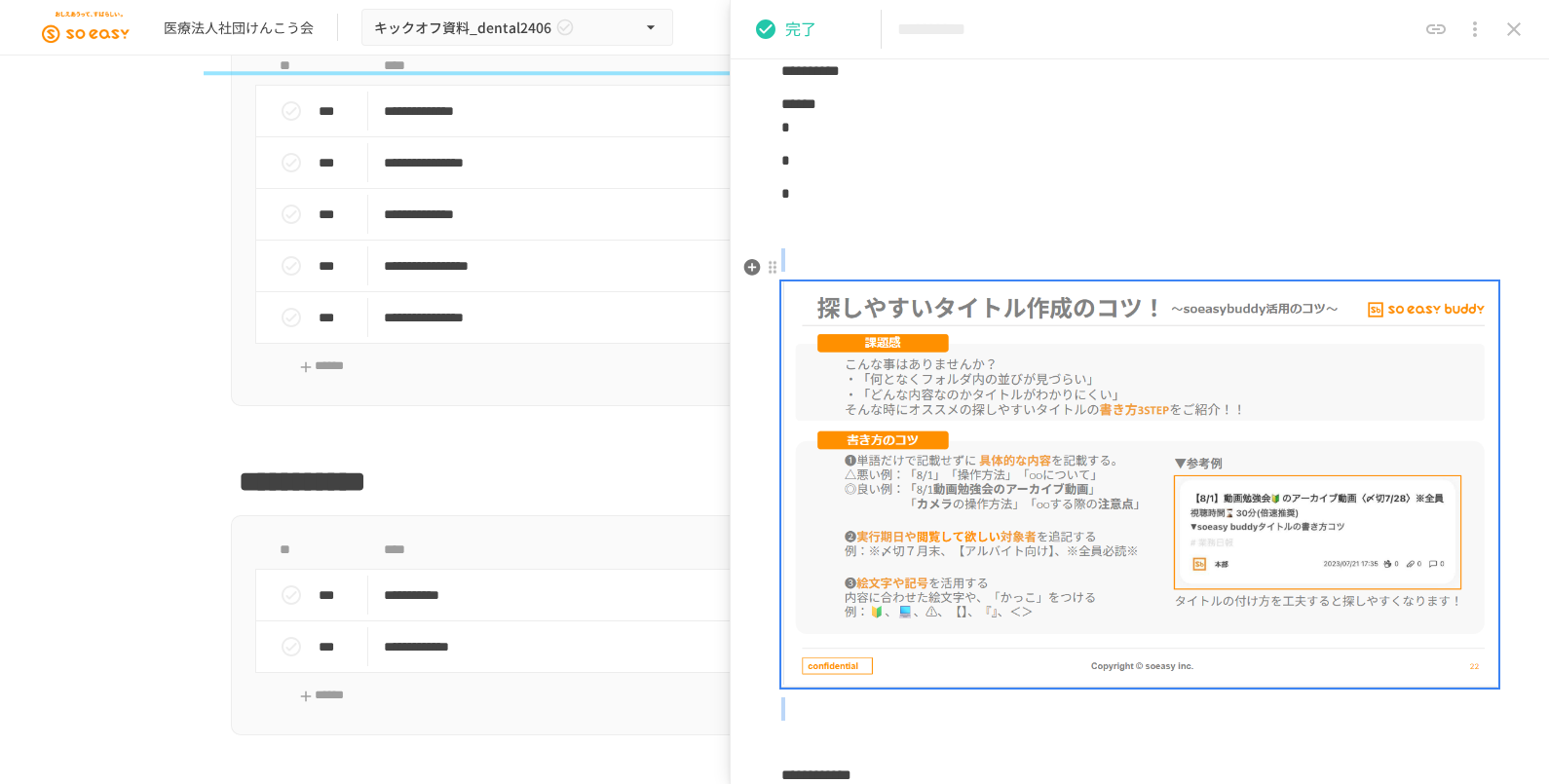 copy 